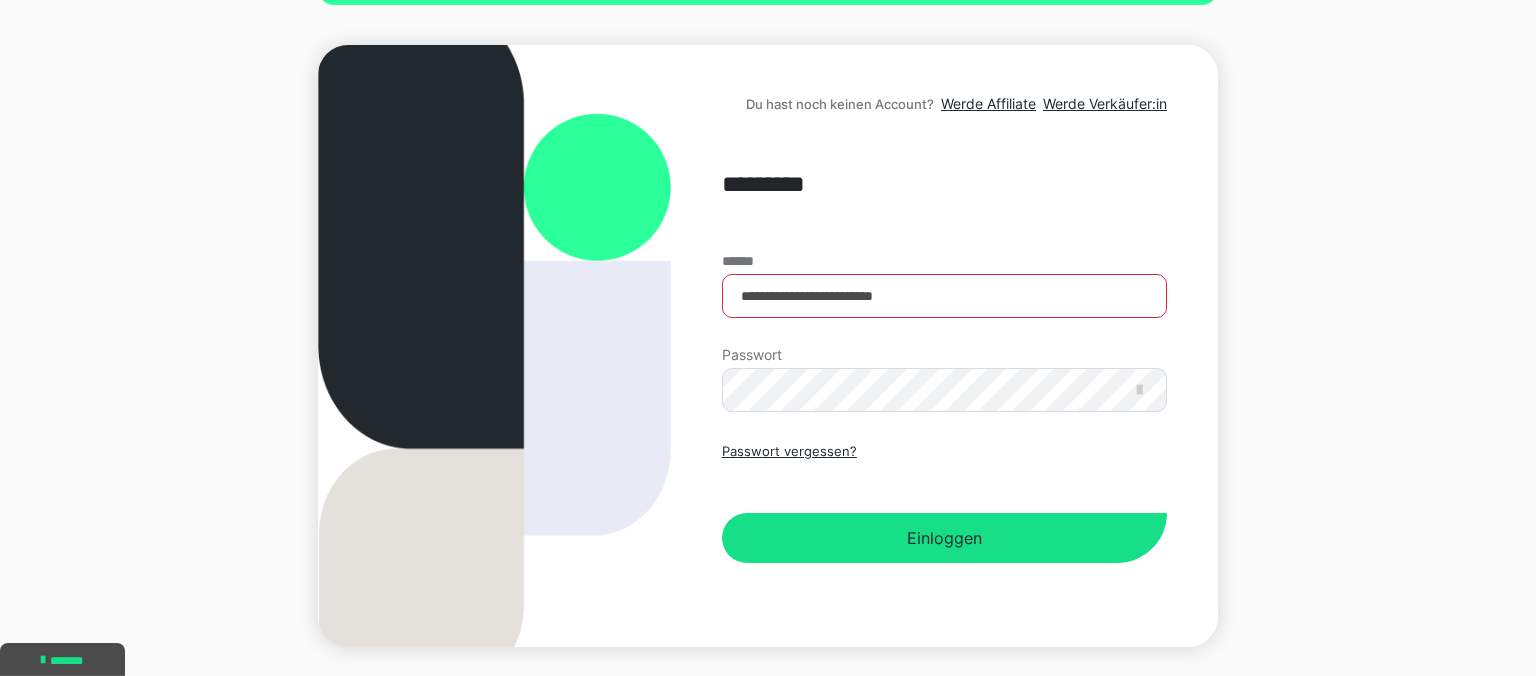 scroll, scrollTop: 192, scrollLeft: 0, axis: vertical 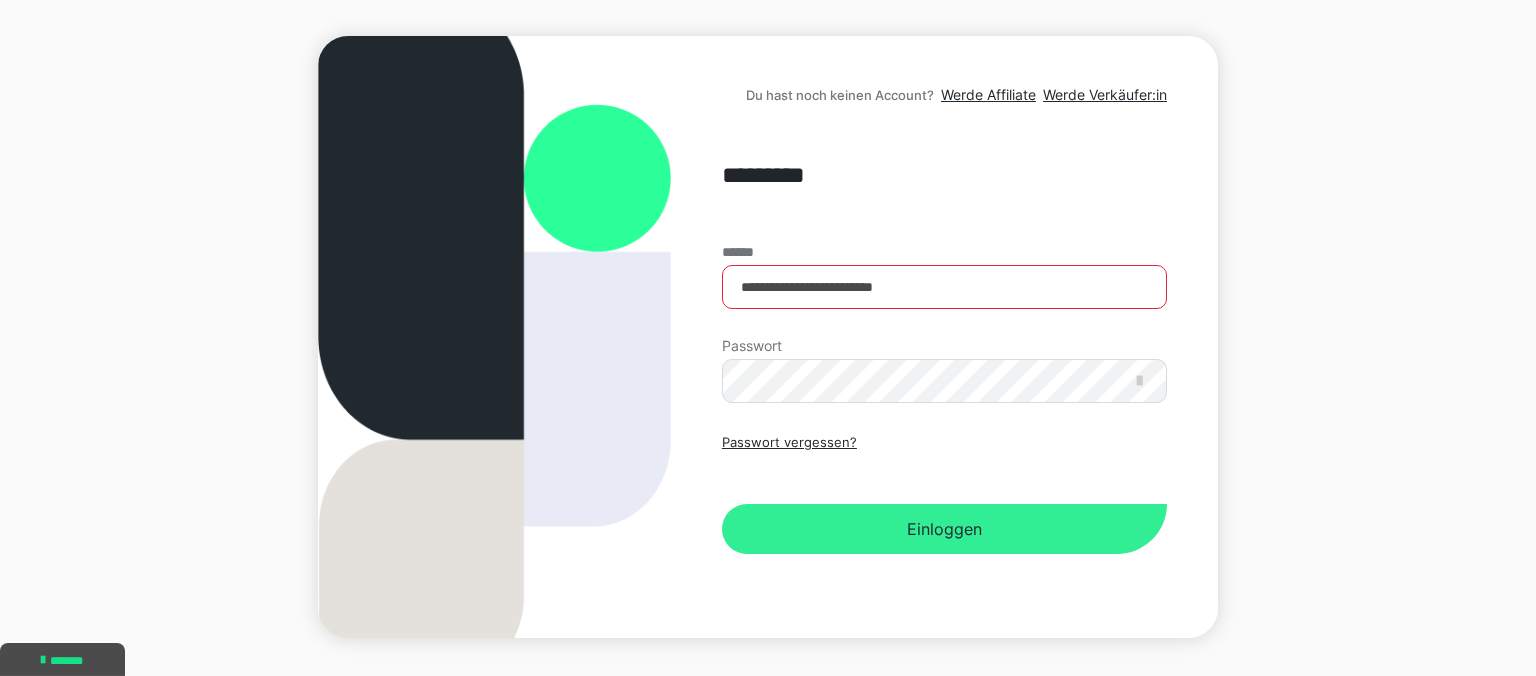 click on "Einloggen" at bounding box center [944, 529] 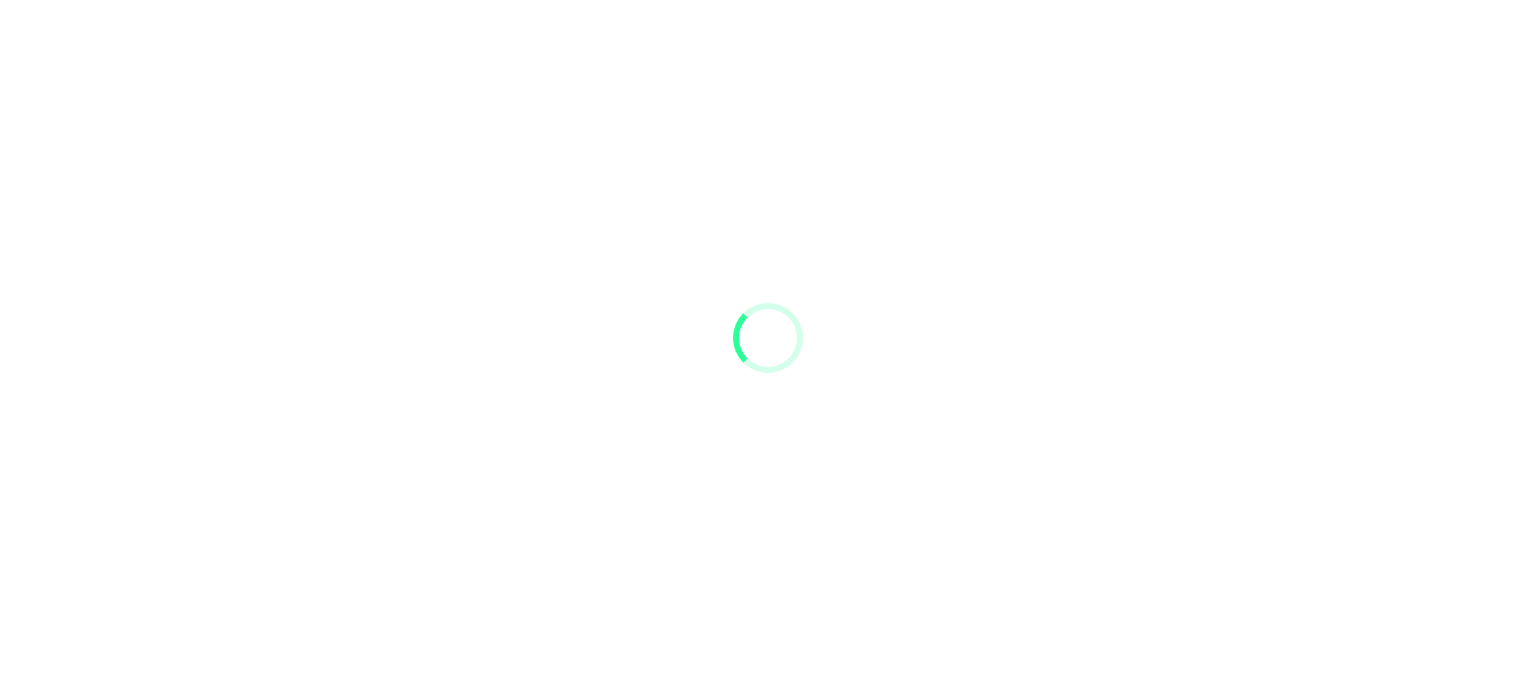 scroll, scrollTop: 0, scrollLeft: 0, axis: both 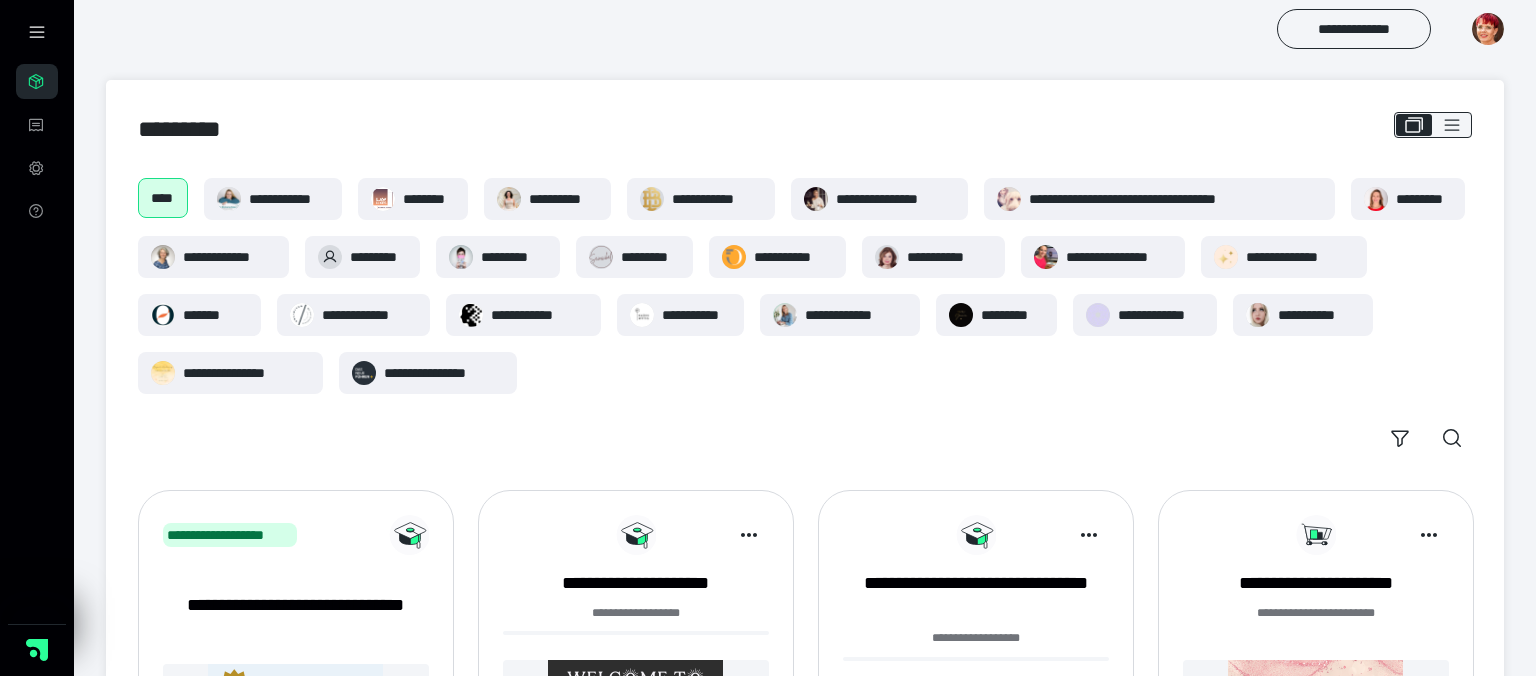 click 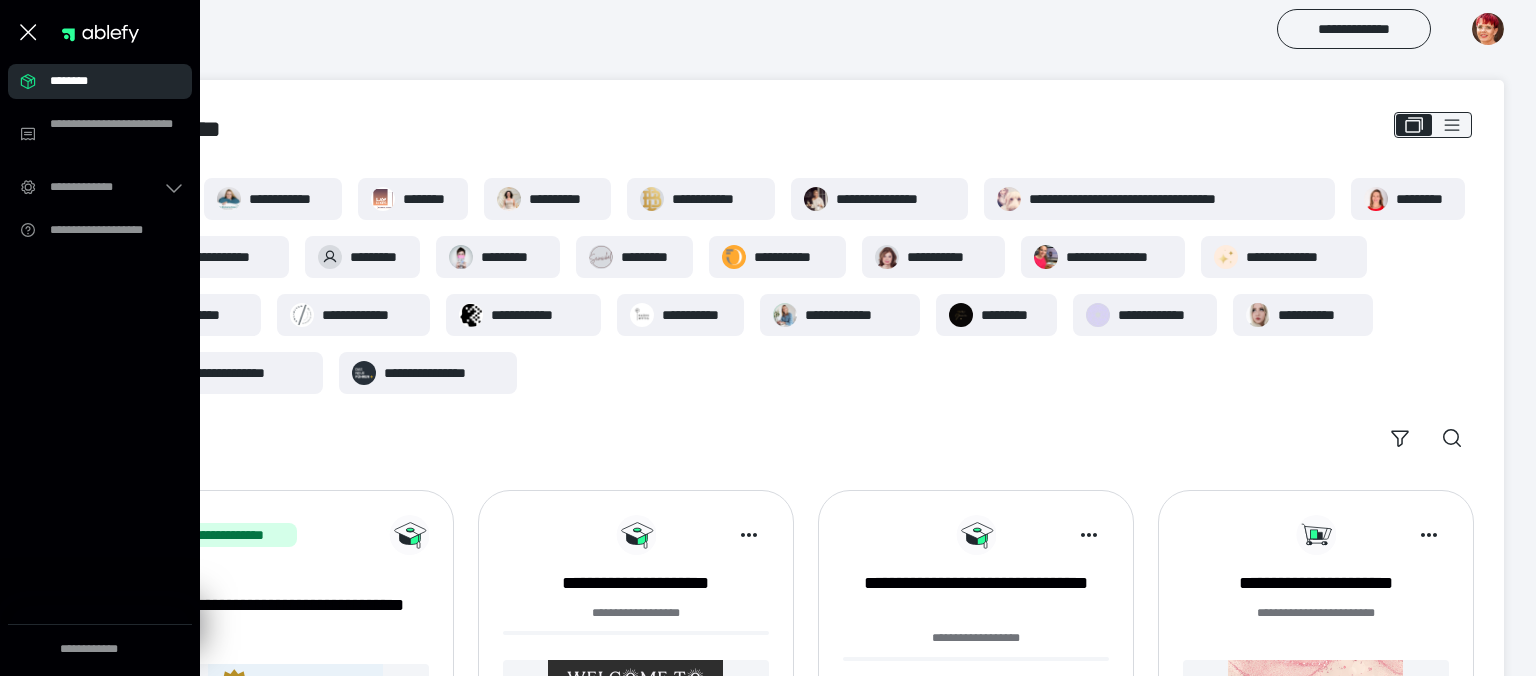 click at bounding box center [28, 32] 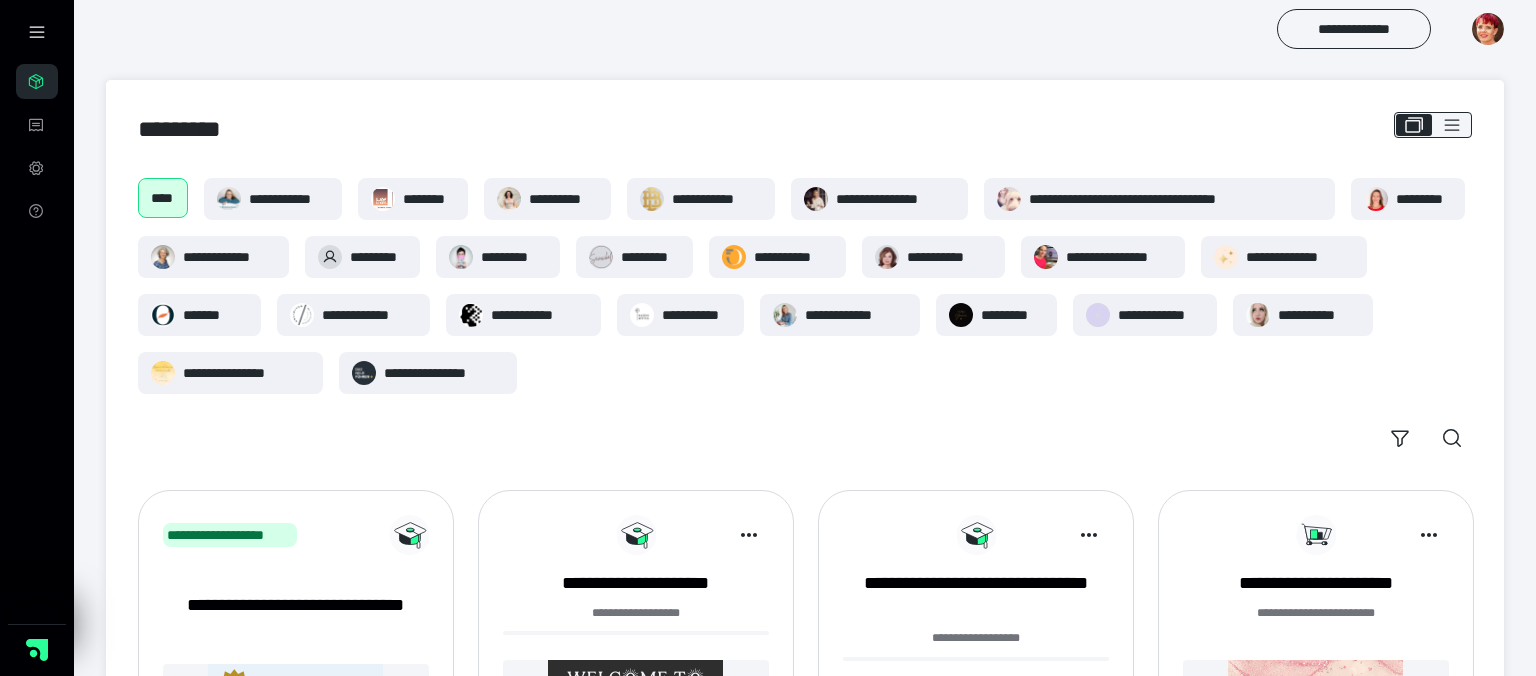 click at bounding box center [1488, 29] 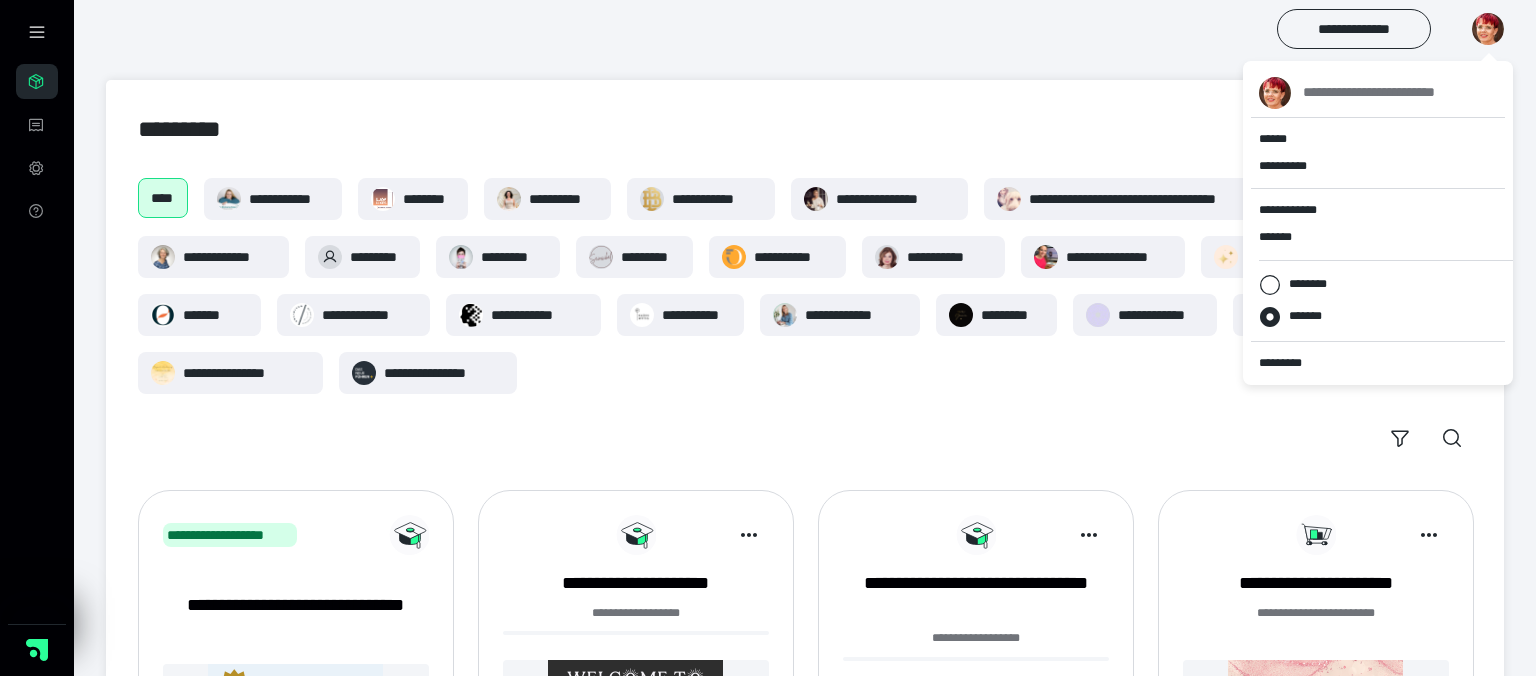 click at bounding box center (1488, 29) 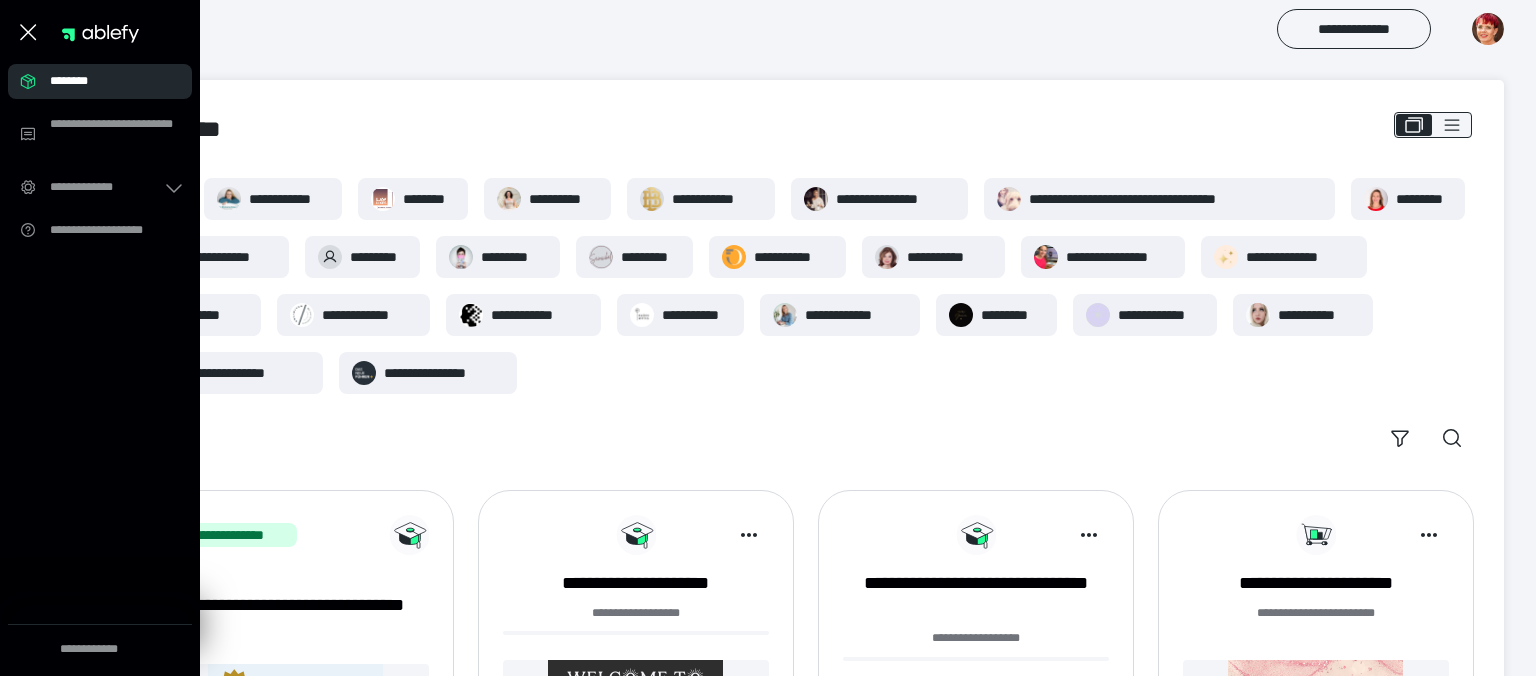 click 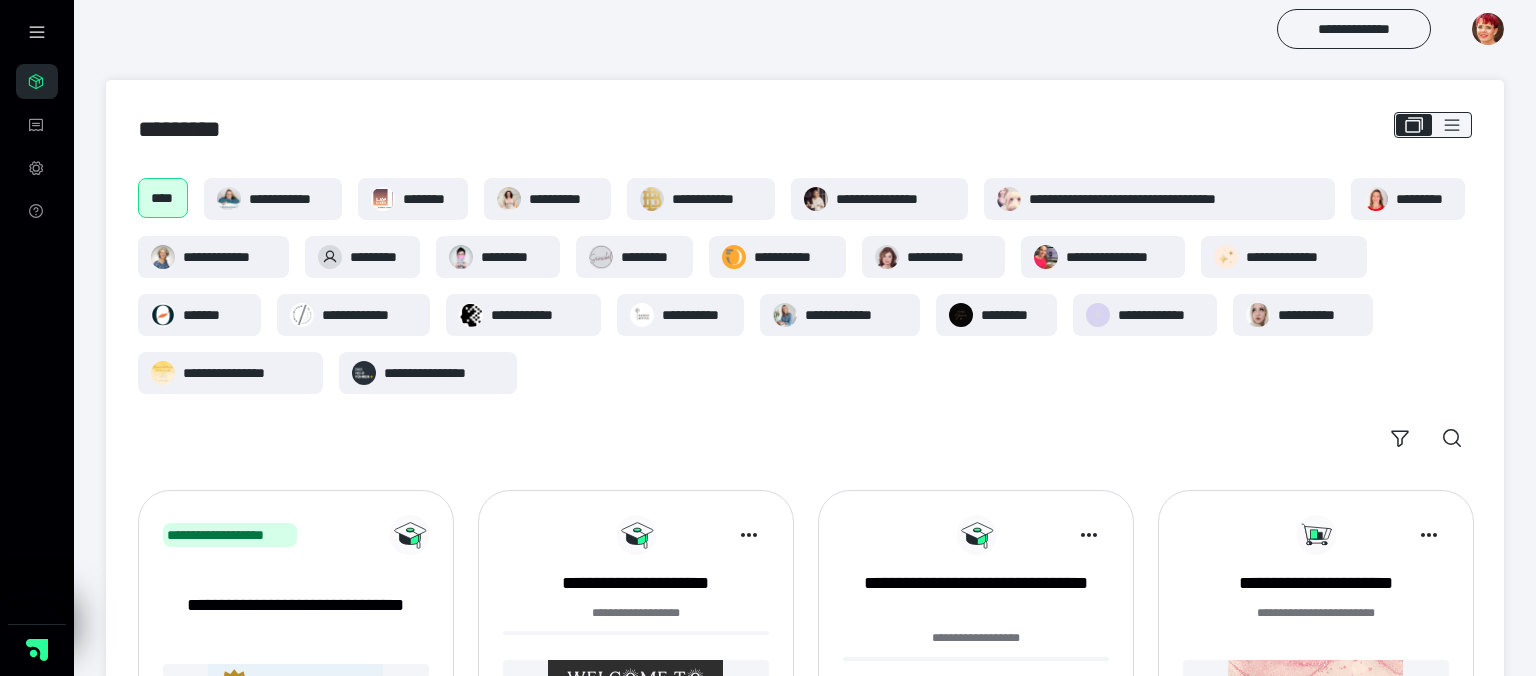 click at bounding box center [1488, 29] 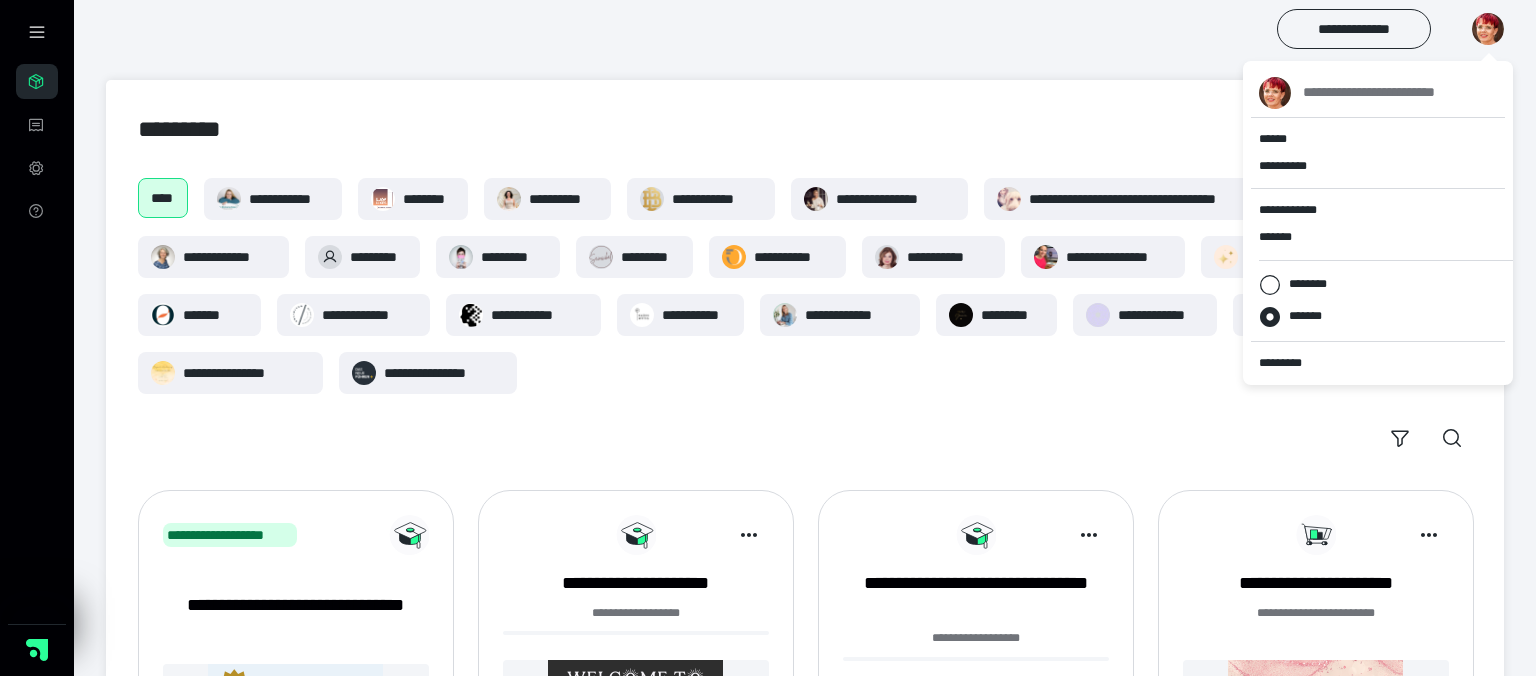 click 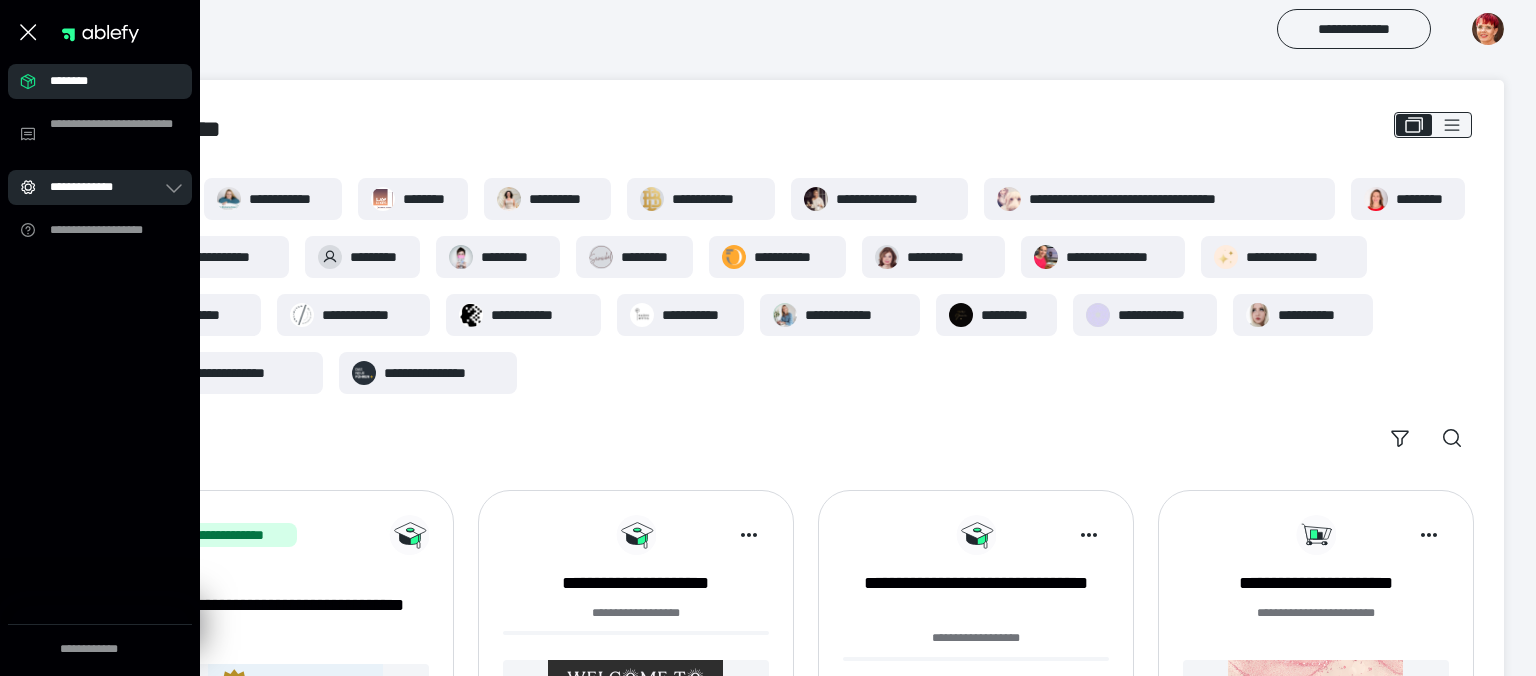 click on "**********" at bounding box center [106, 187] 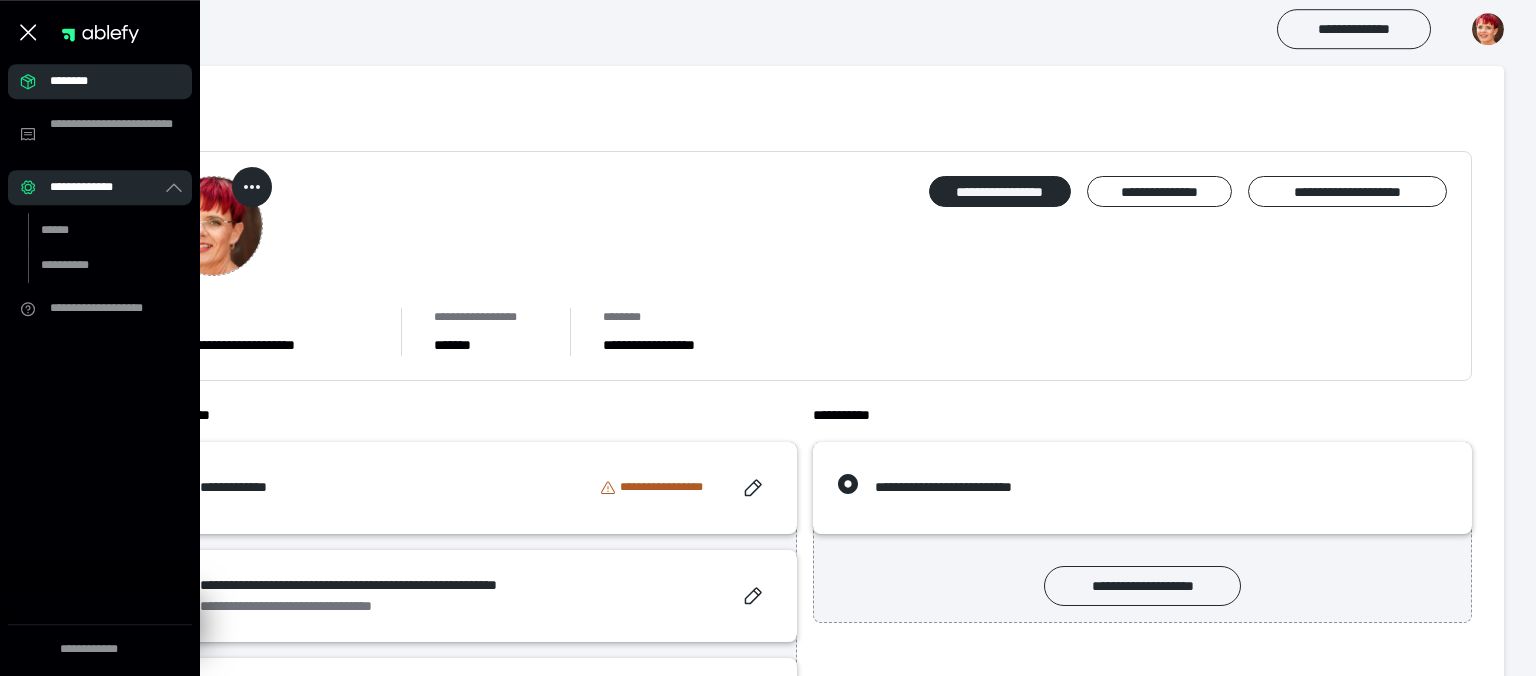 scroll, scrollTop: 0, scrollLeft: 0, axis: both 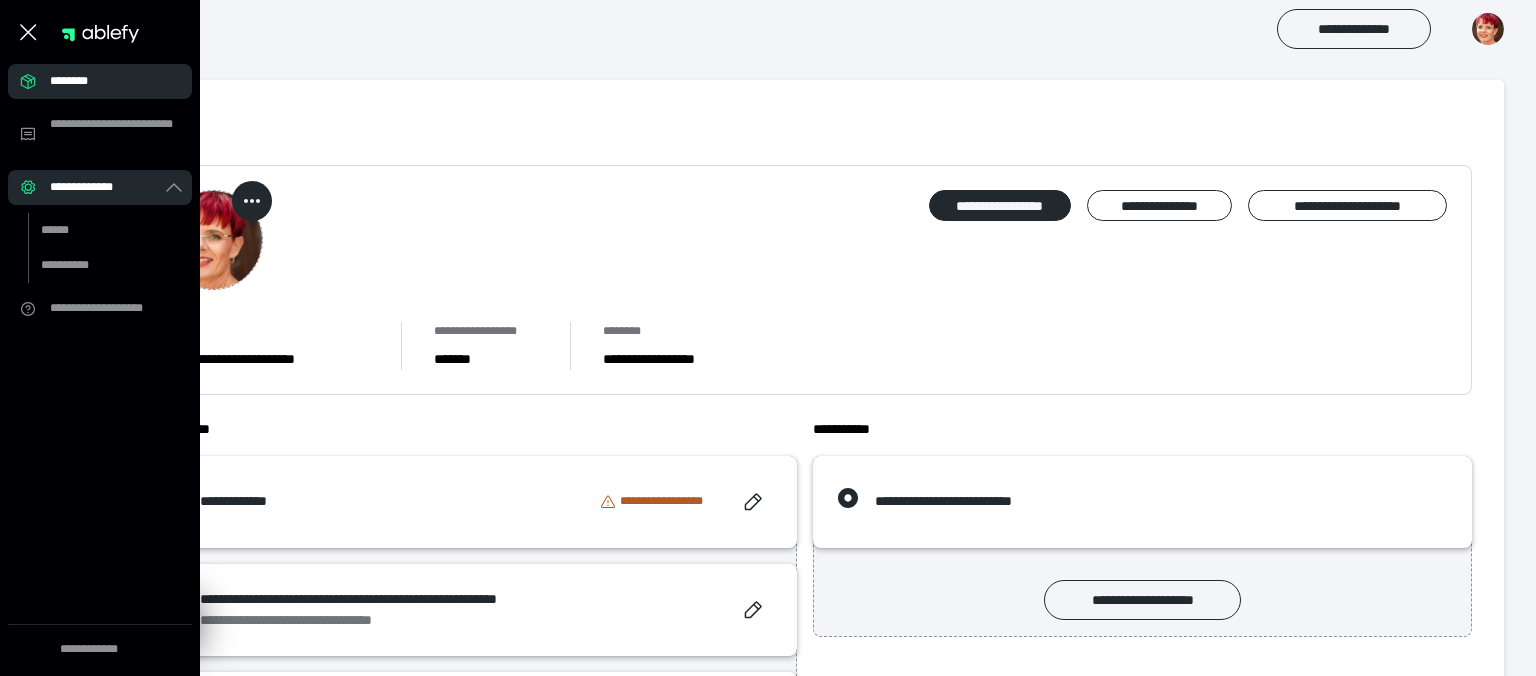 click 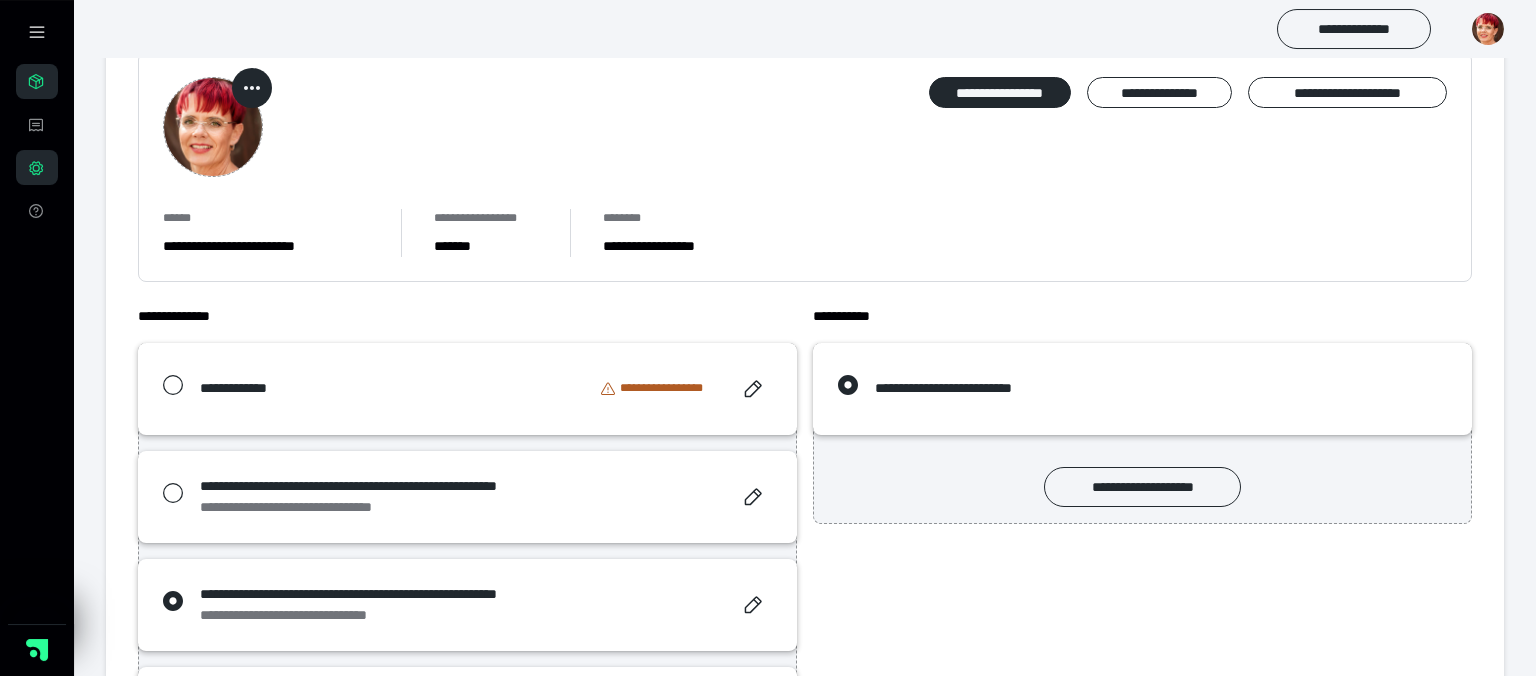 scroll, scrollTop: 0, scrollLeft: 0, axis: both 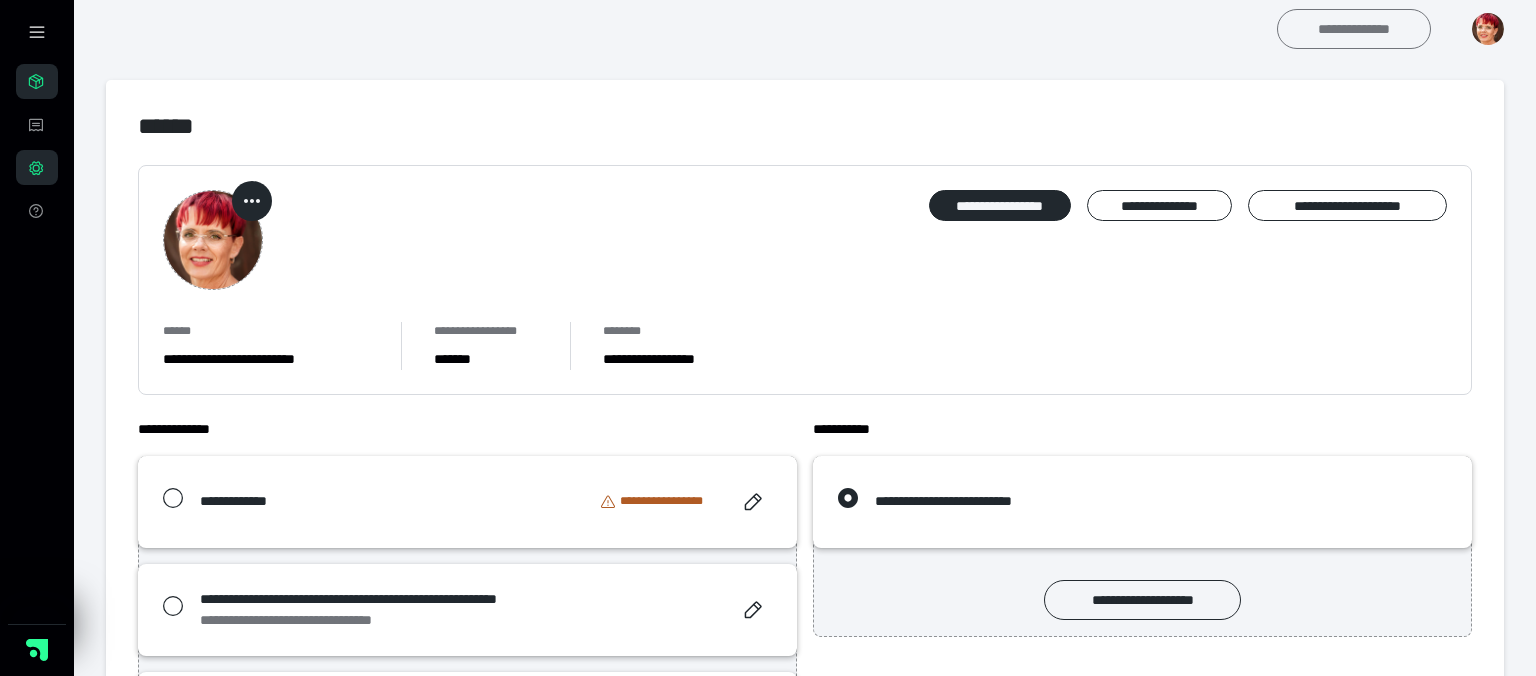 click on "**********" at bounding box center (1354, 29) 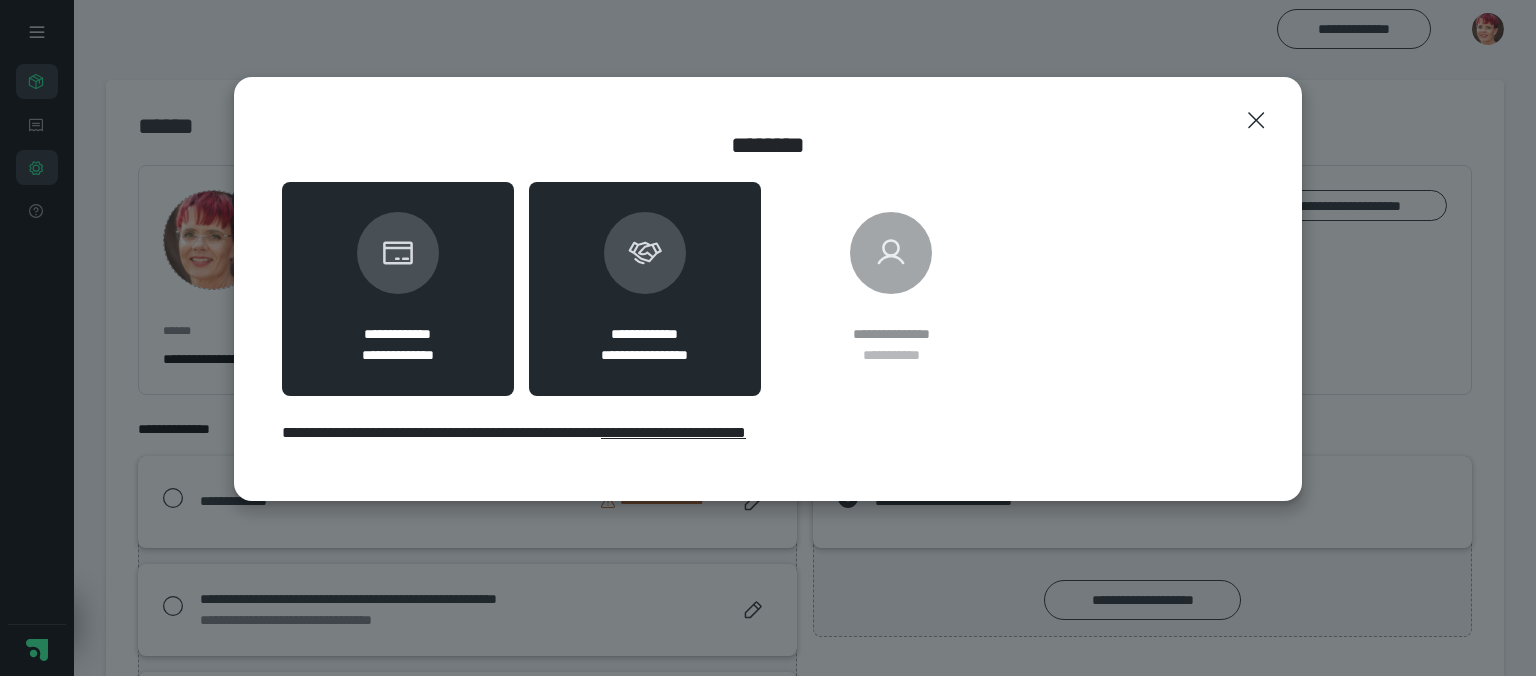 click at bounding box center [645, 253] 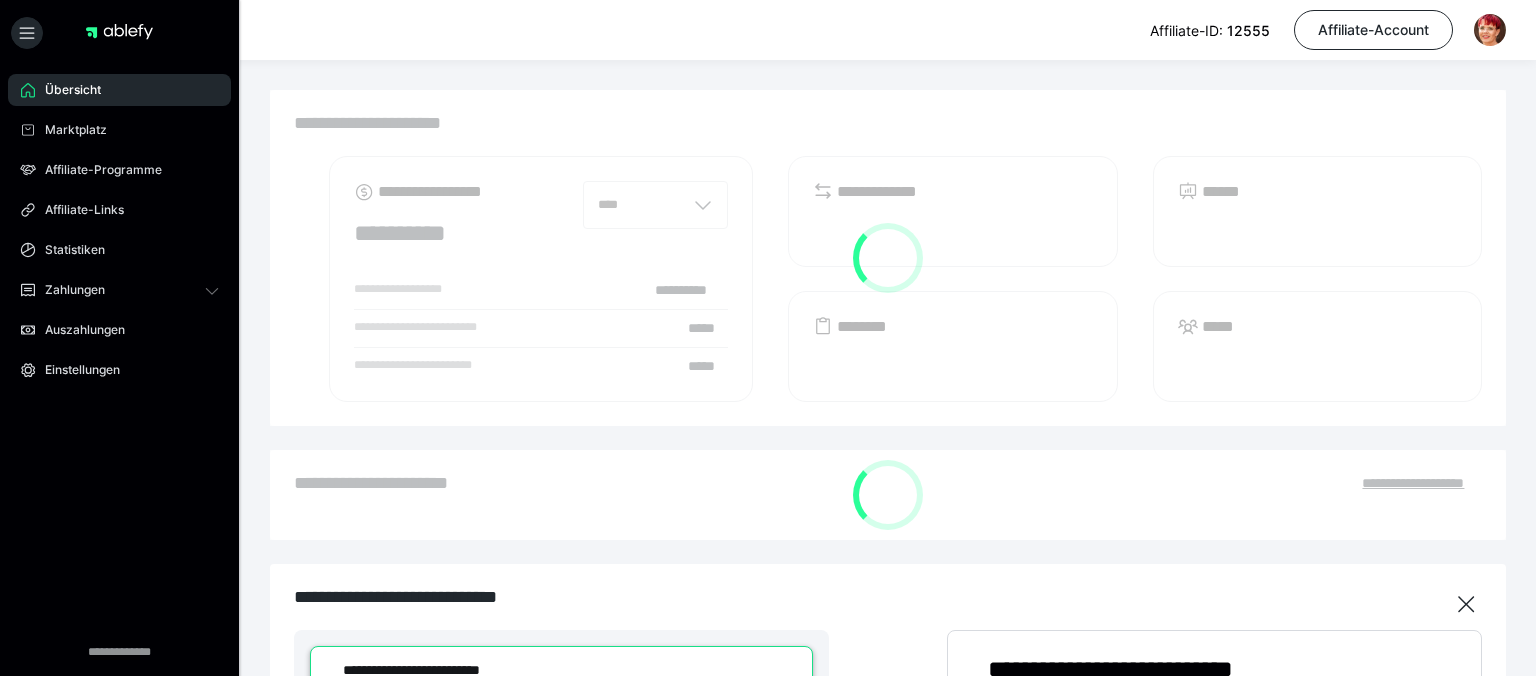 scroll, scrollTop: 0, scrollLeft: 0, axis: both 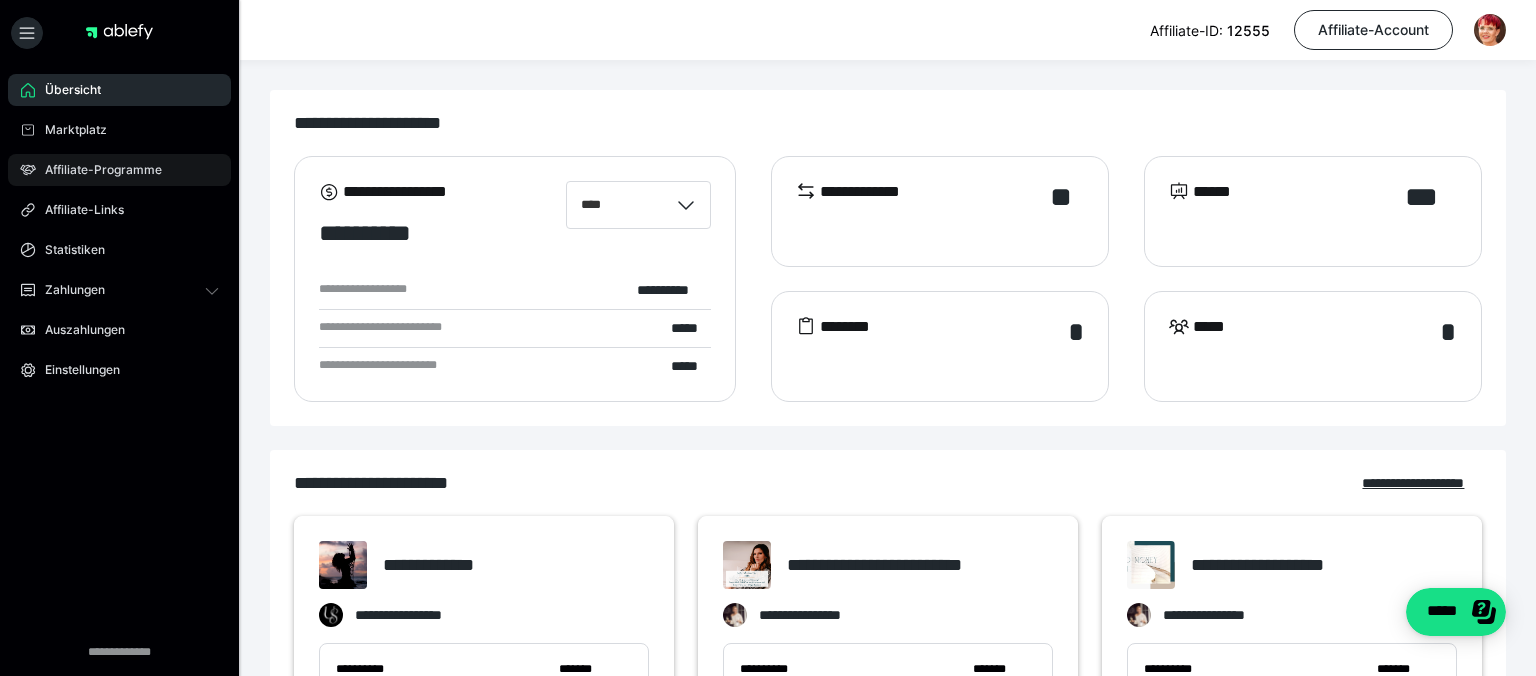 click on "Affiliate-Programme" at bounding box center [96, 170] 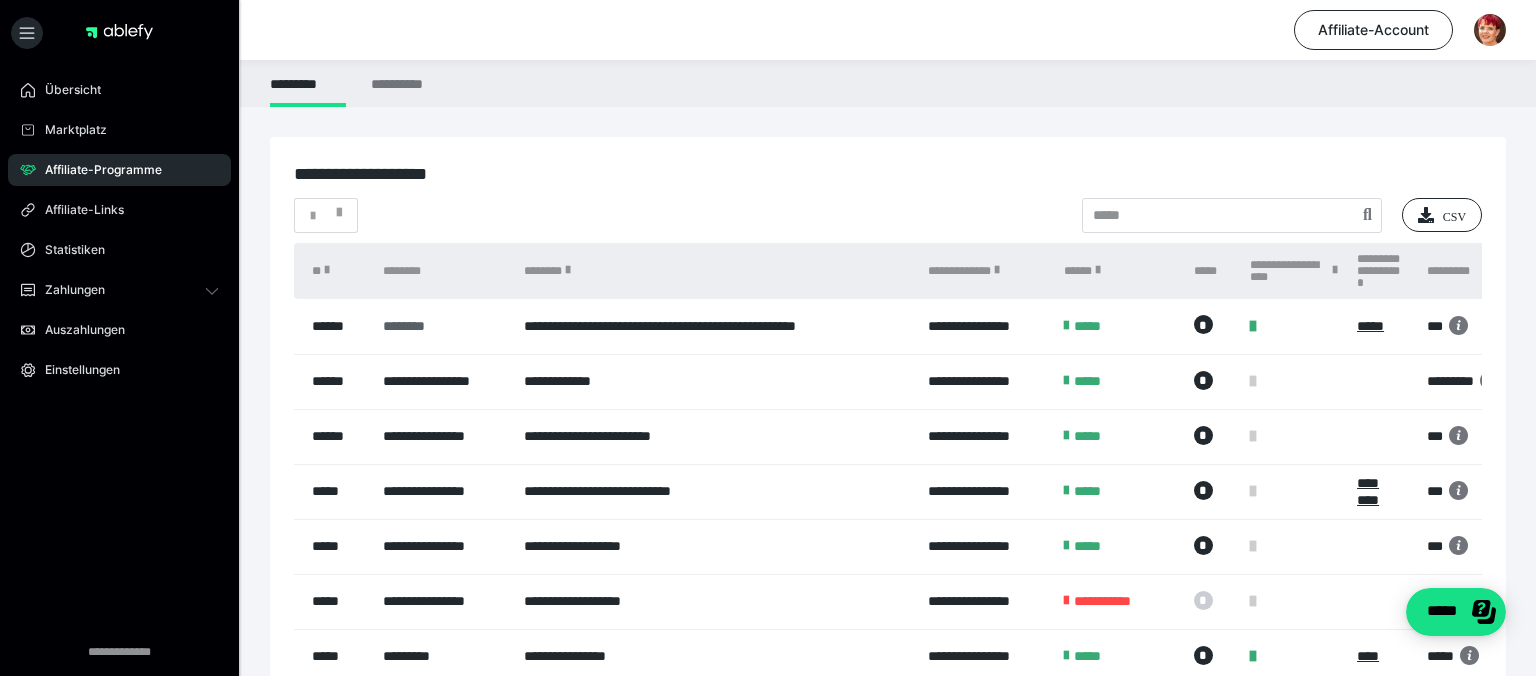 click on "********" at bounding box center [443, 326] 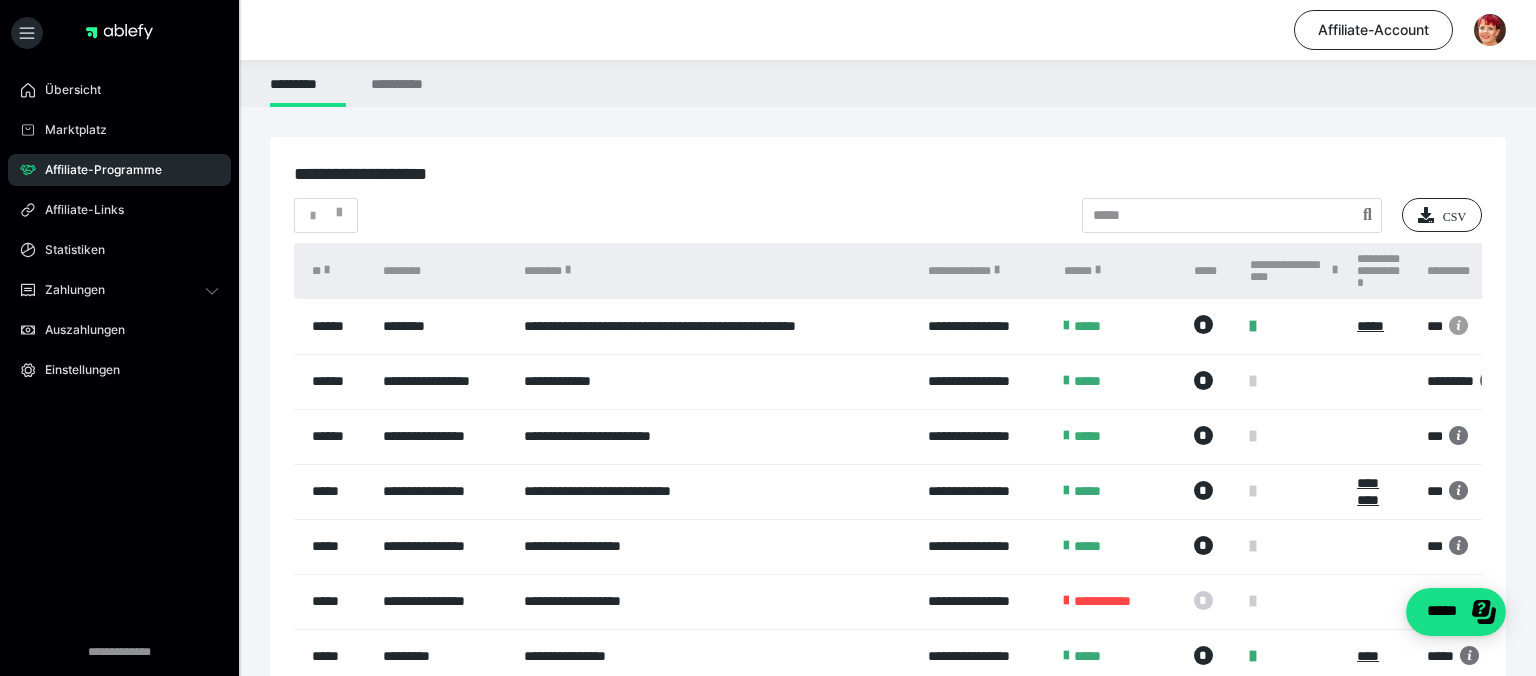 click 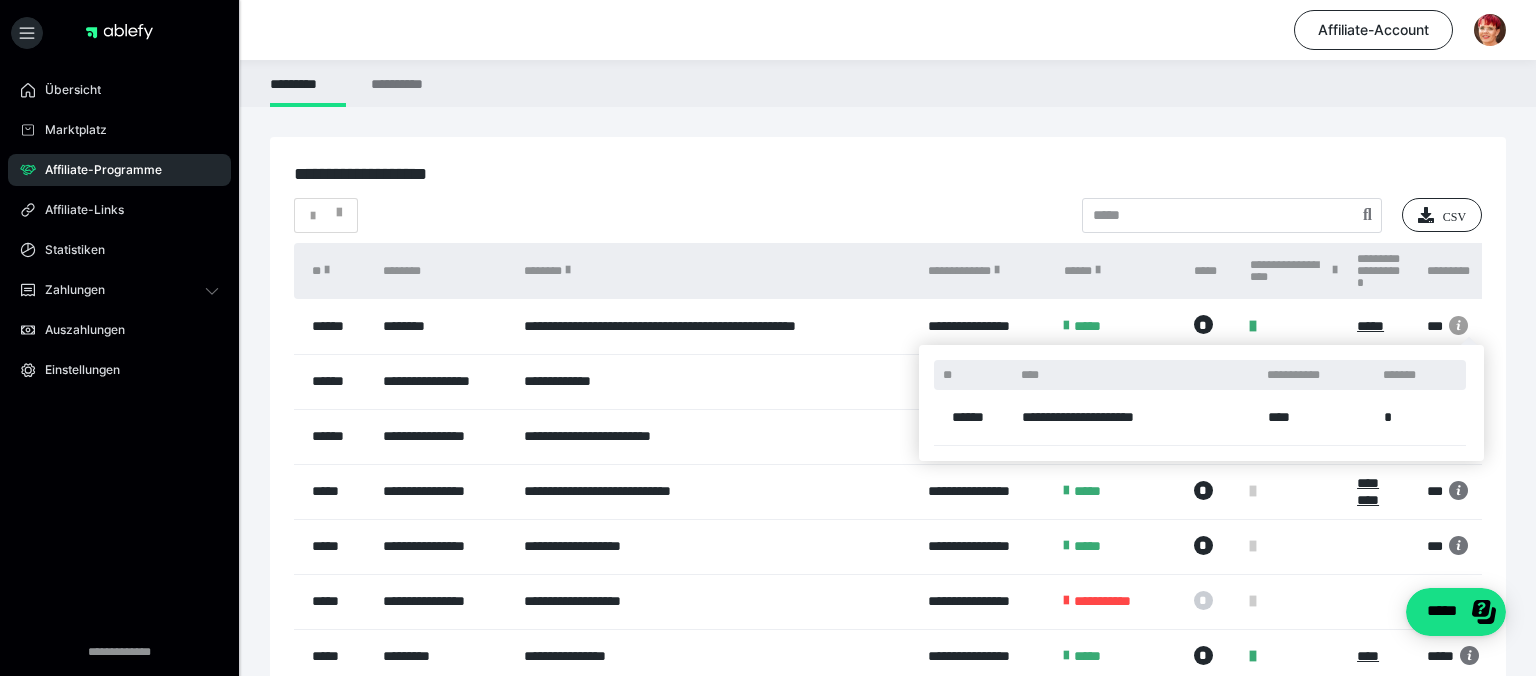 click at bounding box center (768, 338) 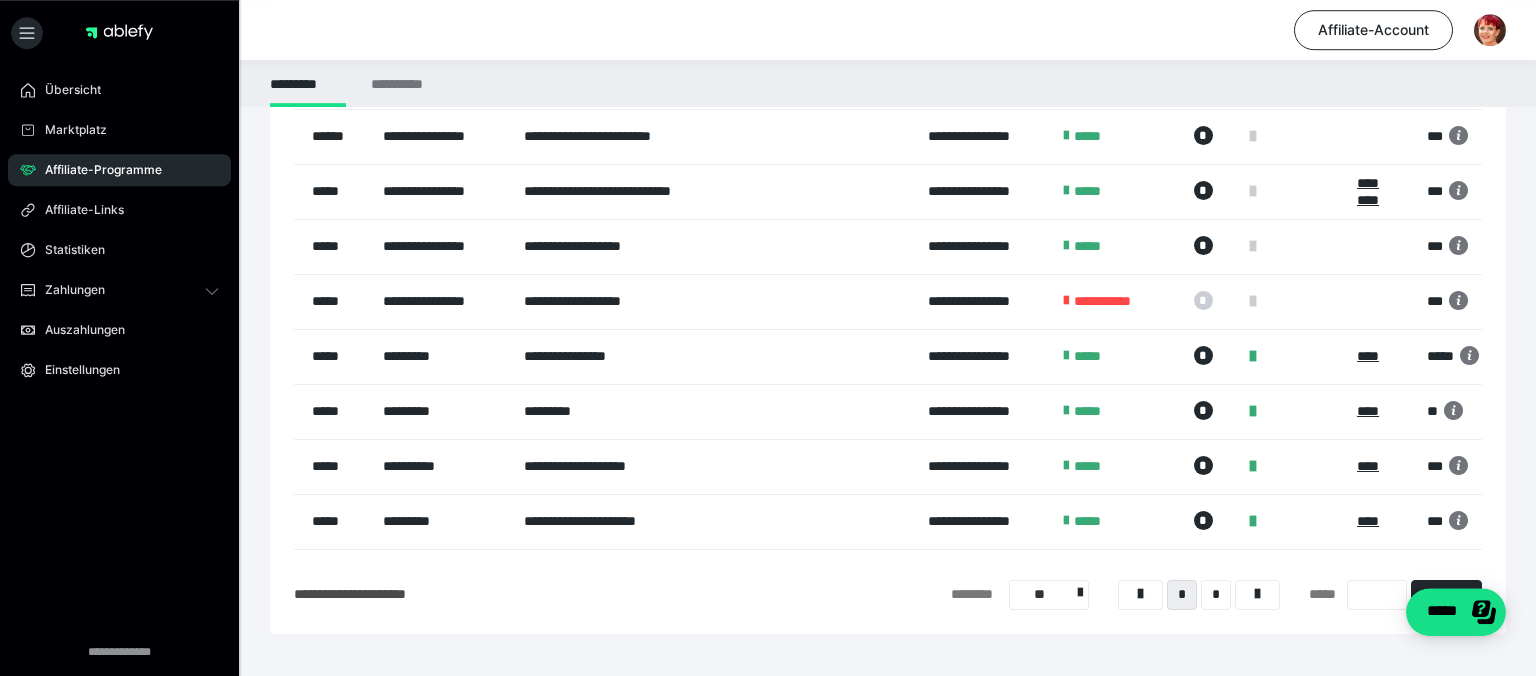 scroll, scrollTop: 296, scrollLeft: 0, axis: vertical 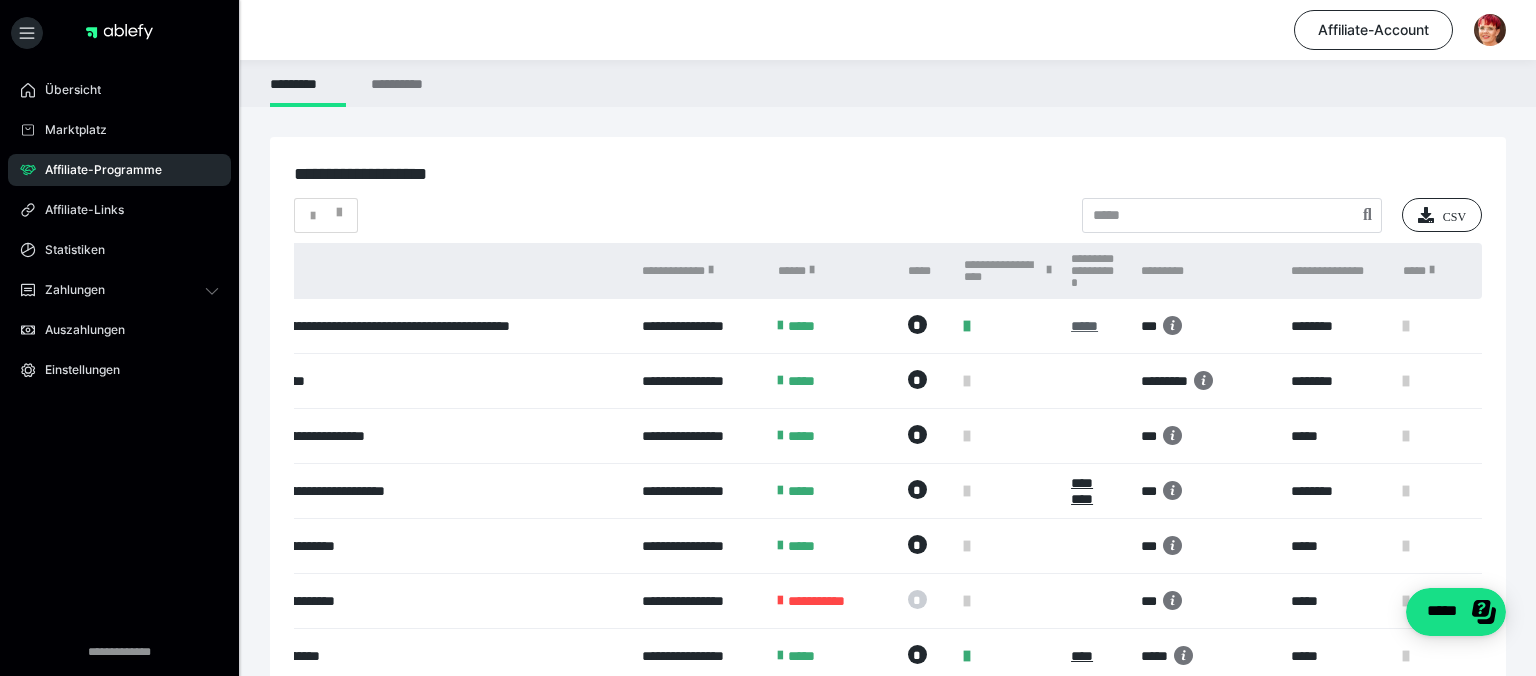 click on "*****" at bounding box center [1096, 326] 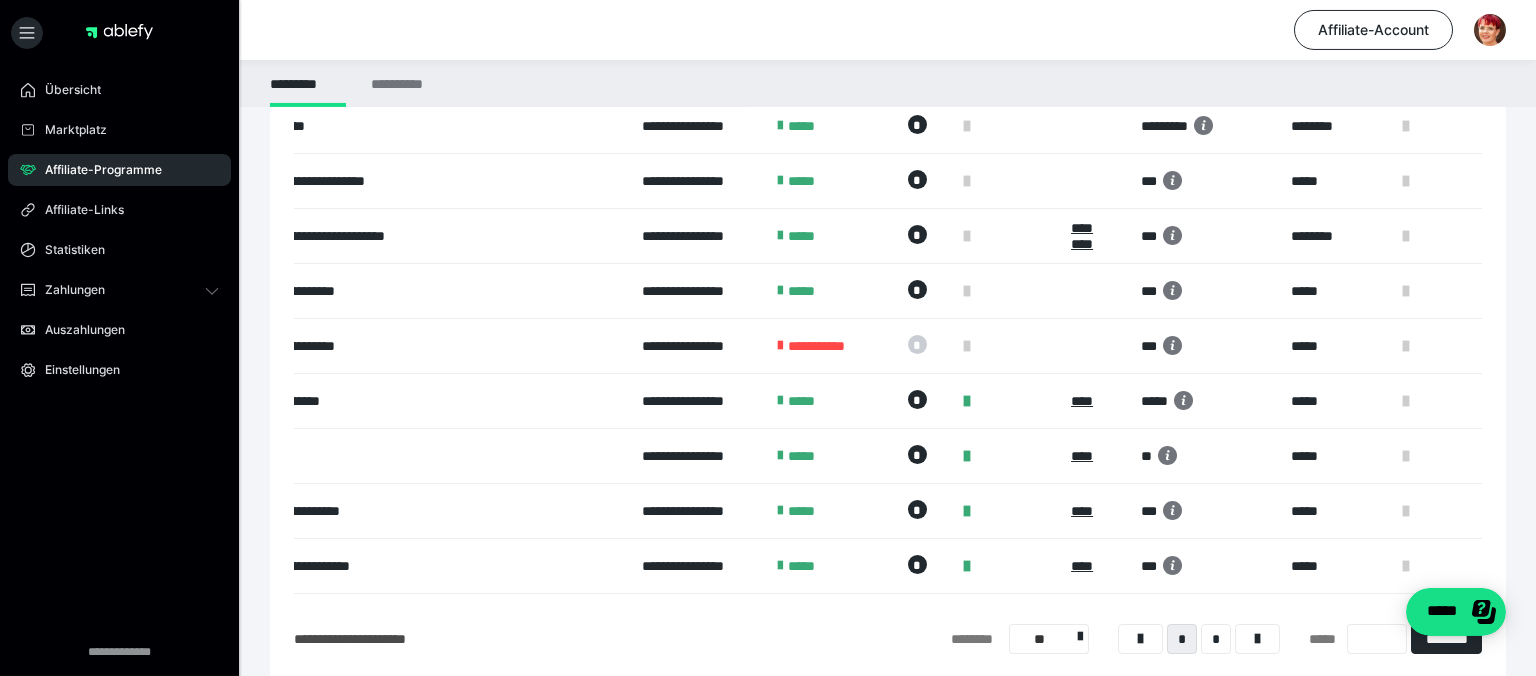 scroll, scrollTop: 283, scrollLeft: 0, axis: vertical 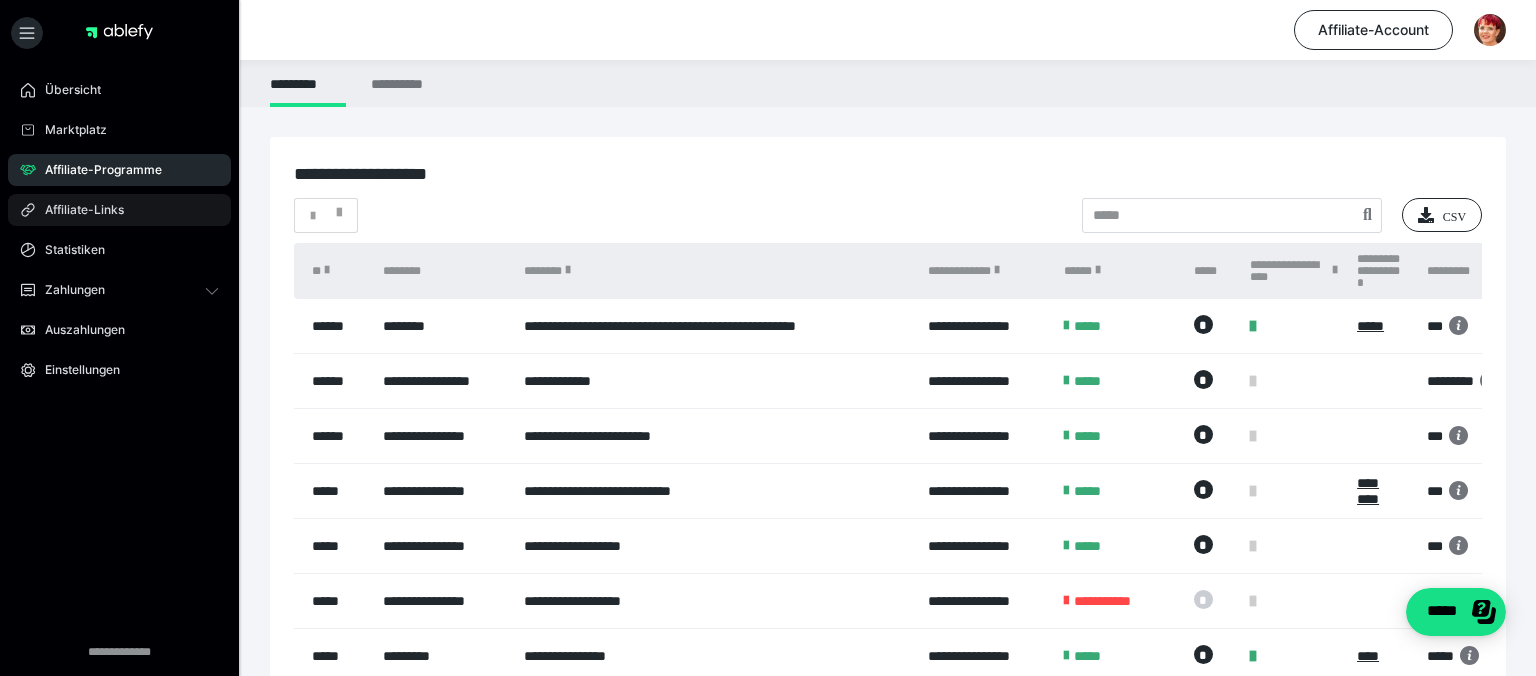click on "Affiliate-Links" at bounding box center [77, 210] 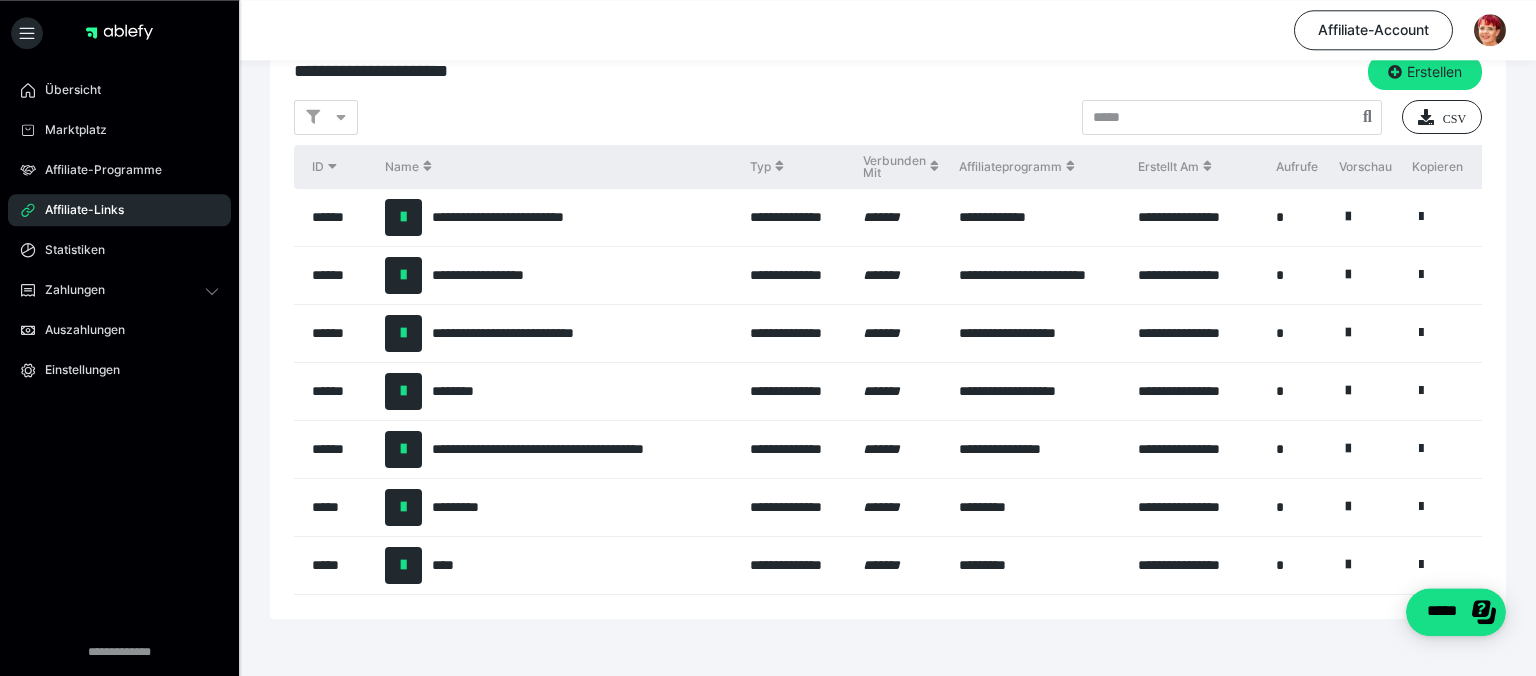scroll, scrollTop: 125, scrollLeft: 0, axis: vertical 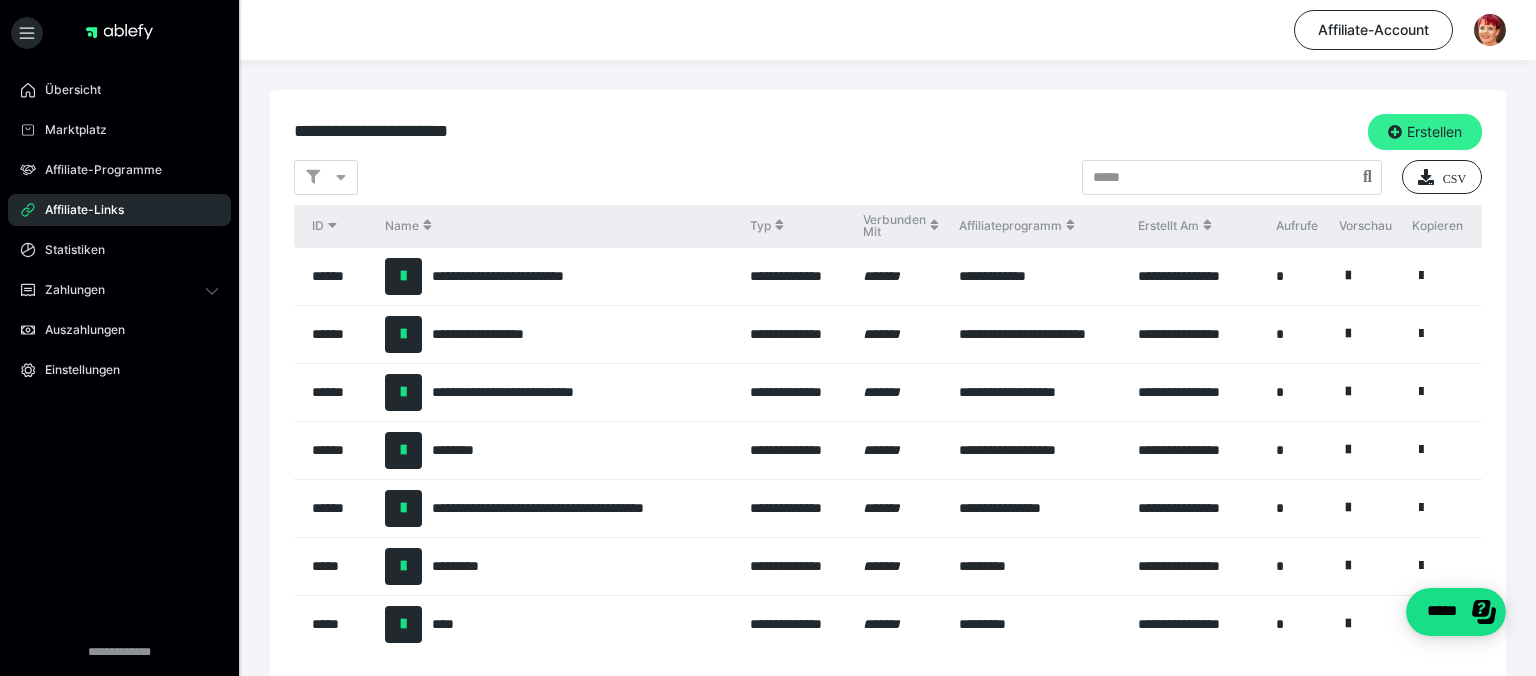 click on "Erstellen" at bounding box center [1425, 132] 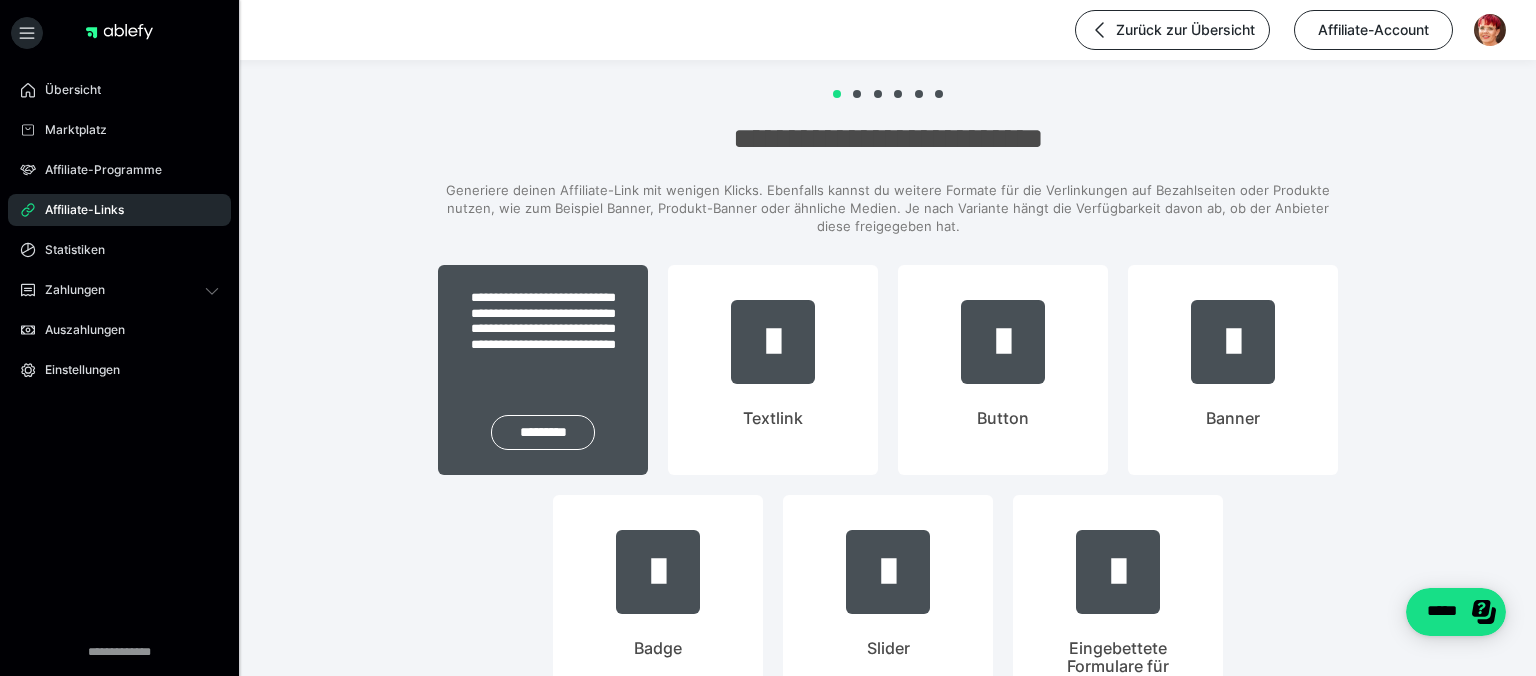 click on "**********" at bounding box center [543, 329] 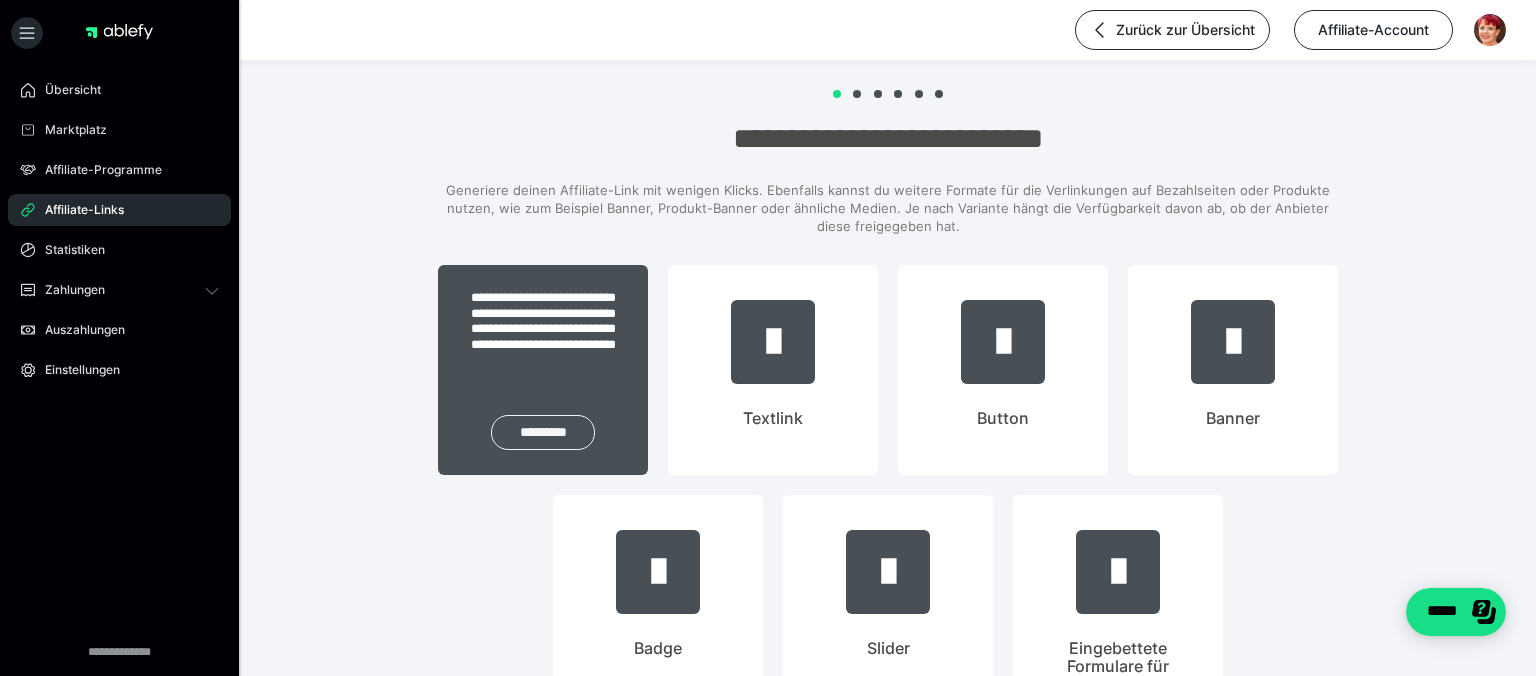 click on "*********" at bounding box center (543, 432) 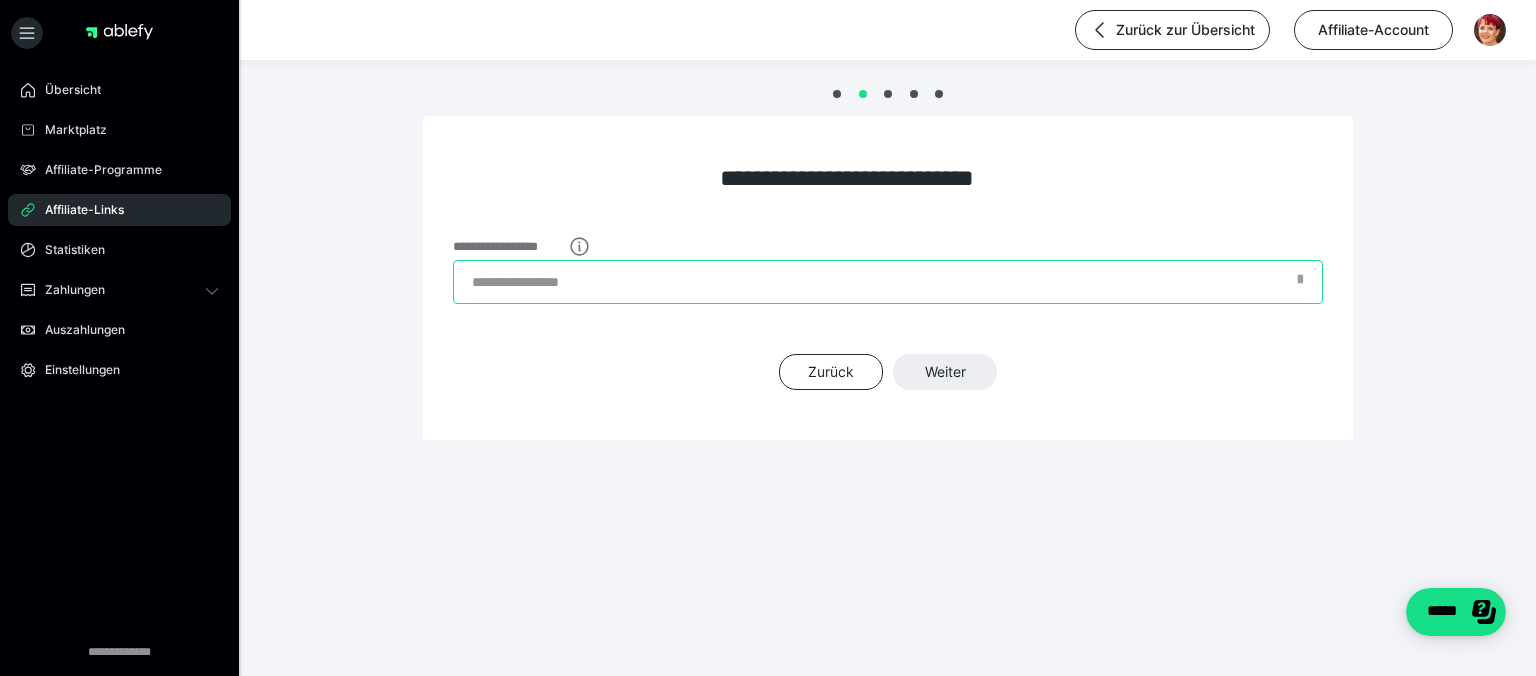 click on "**********" at bounding box center [888, 282] 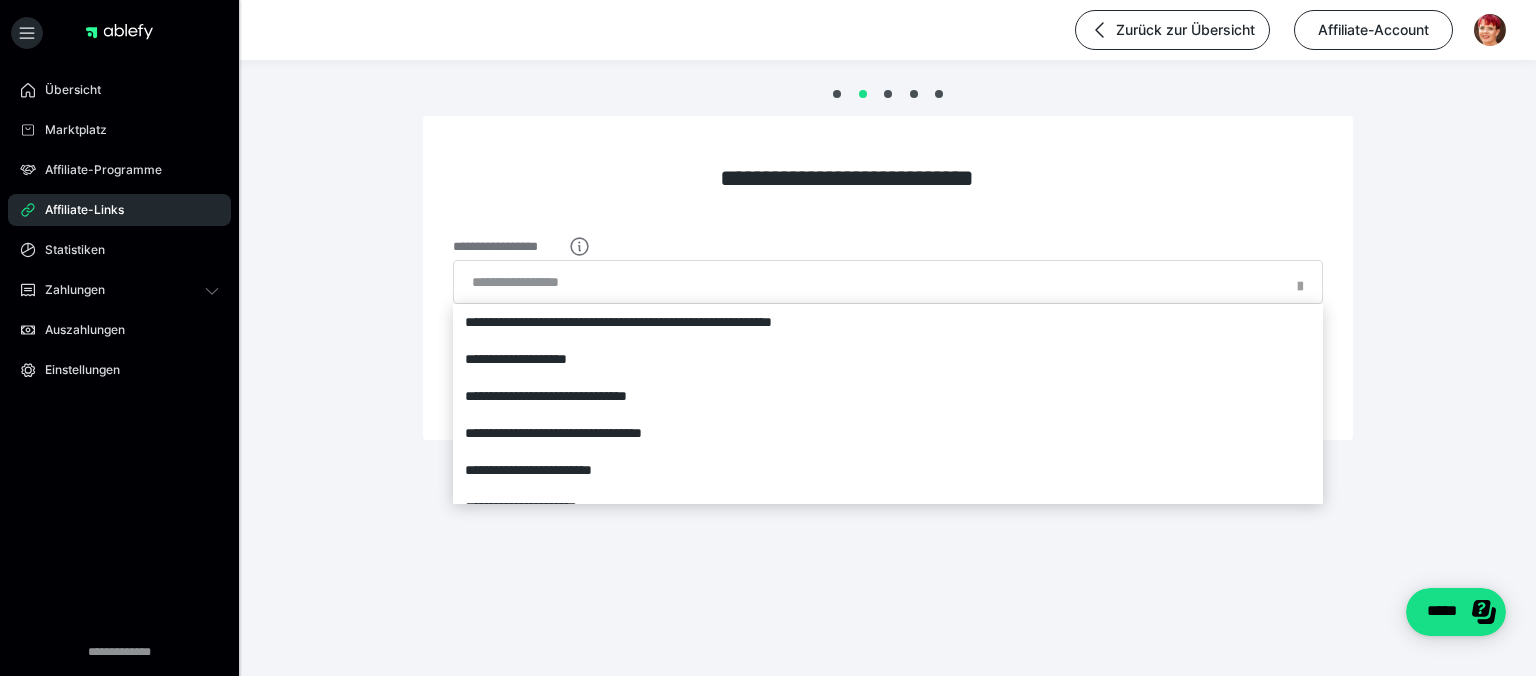 click at bounding box center (1300, 289) 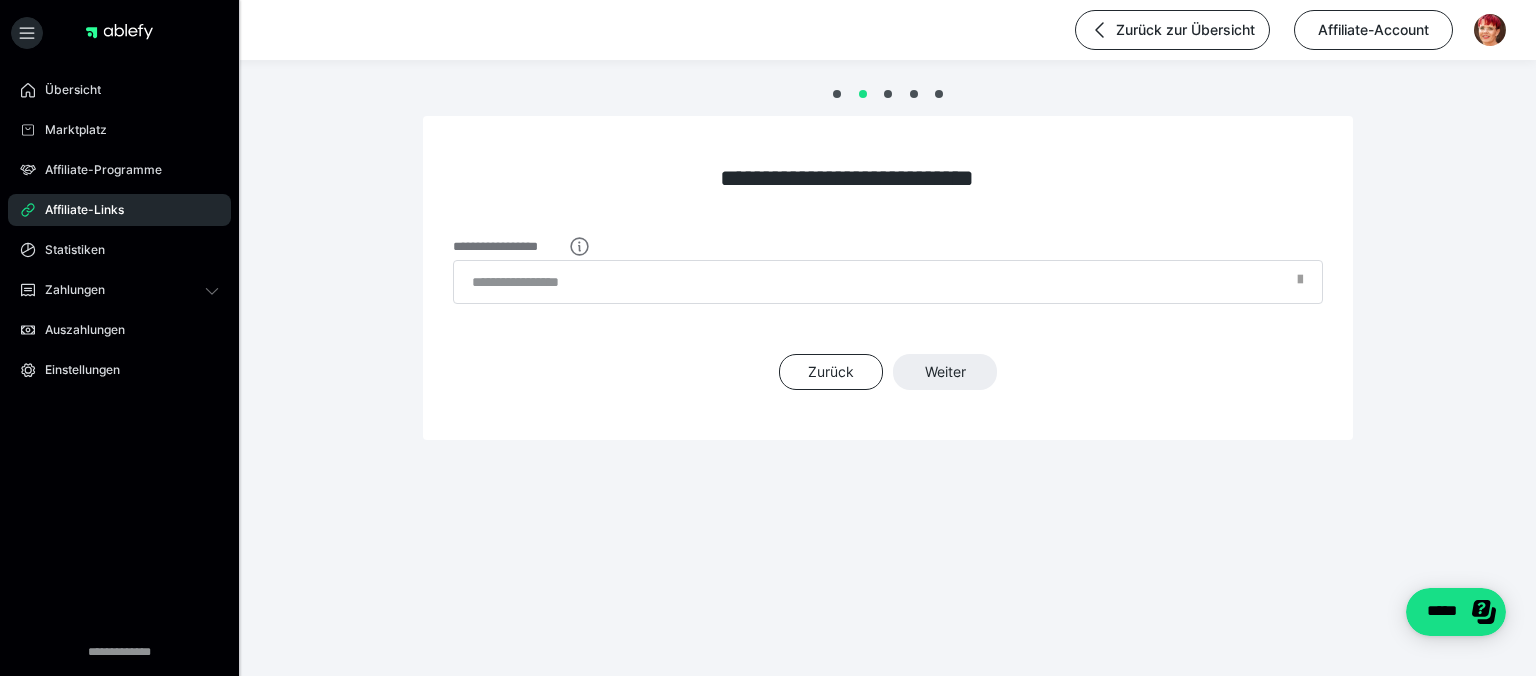 click at bounding box center [1300, 286] 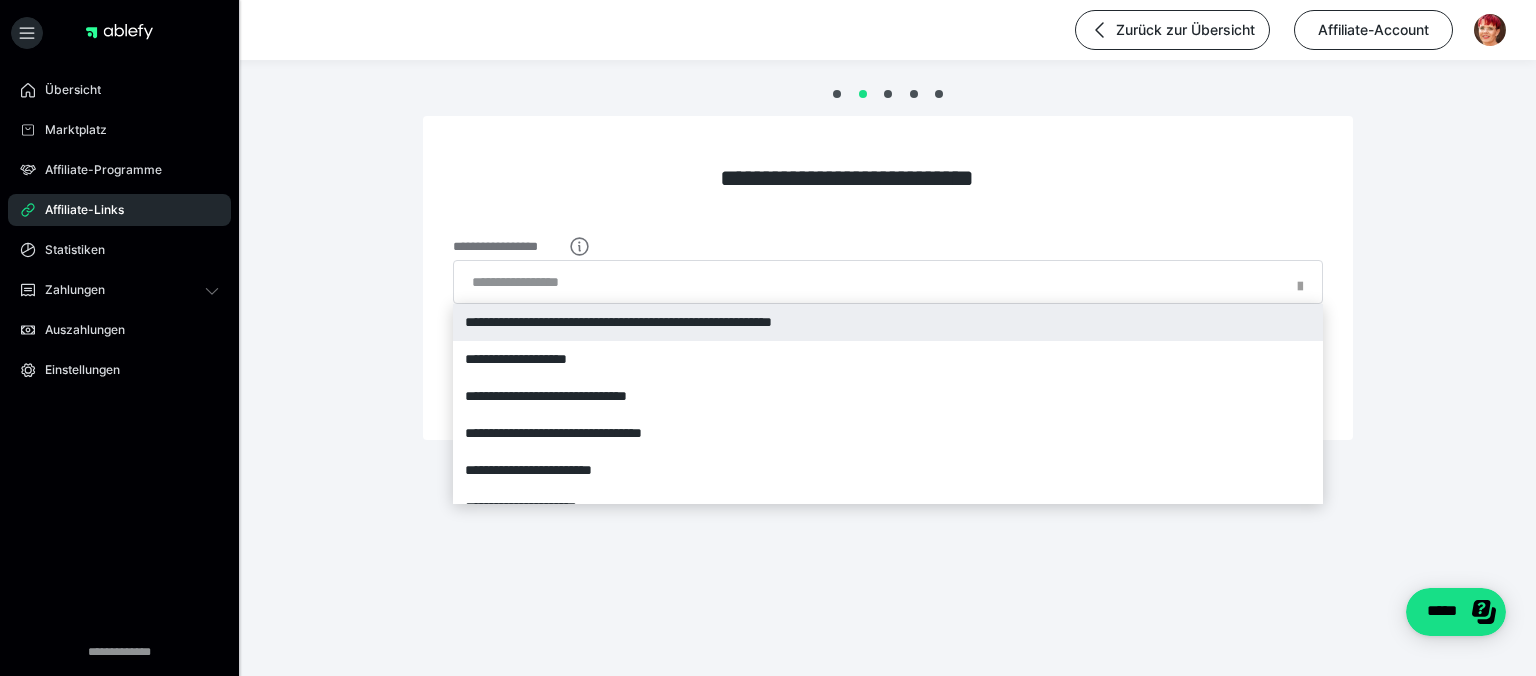 click on "**********" at bounding box center (888, 322) 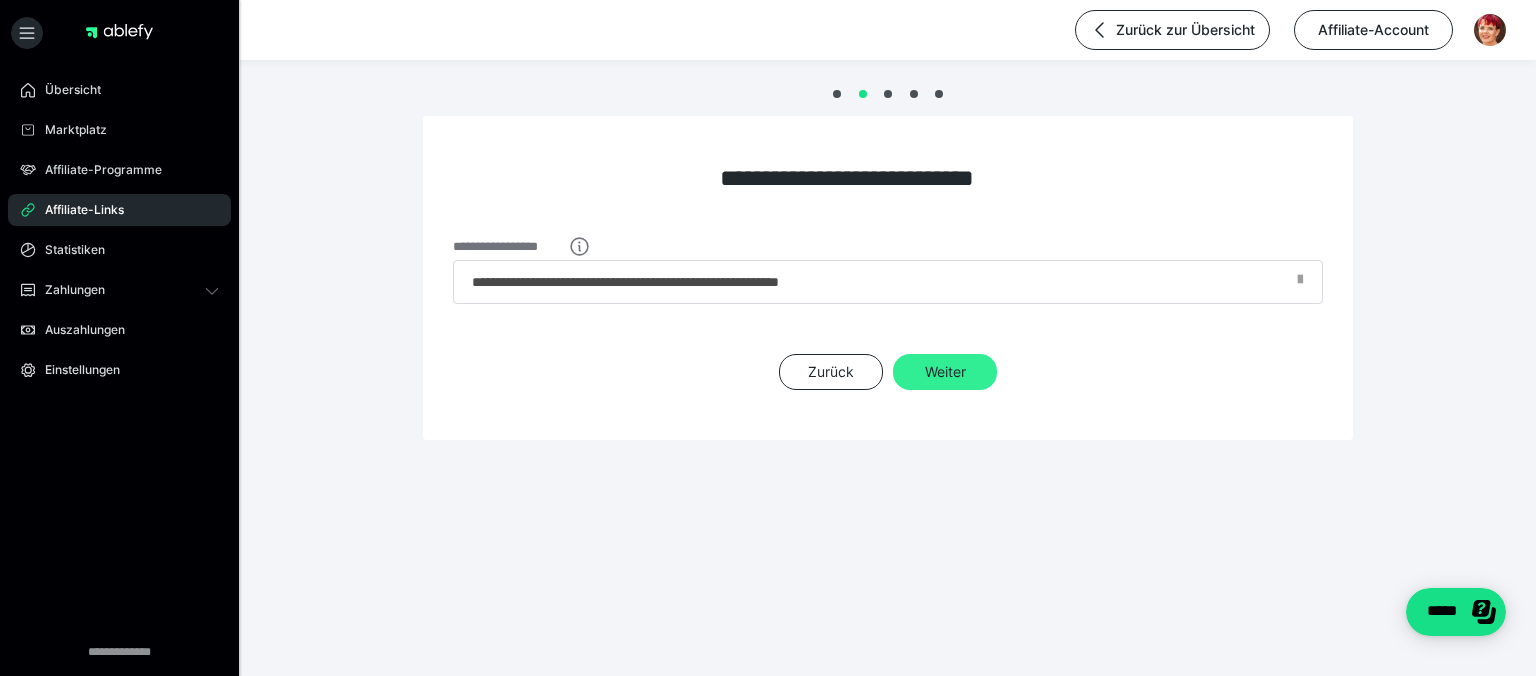 click on "Weiter" at bounding box center [945, 372] 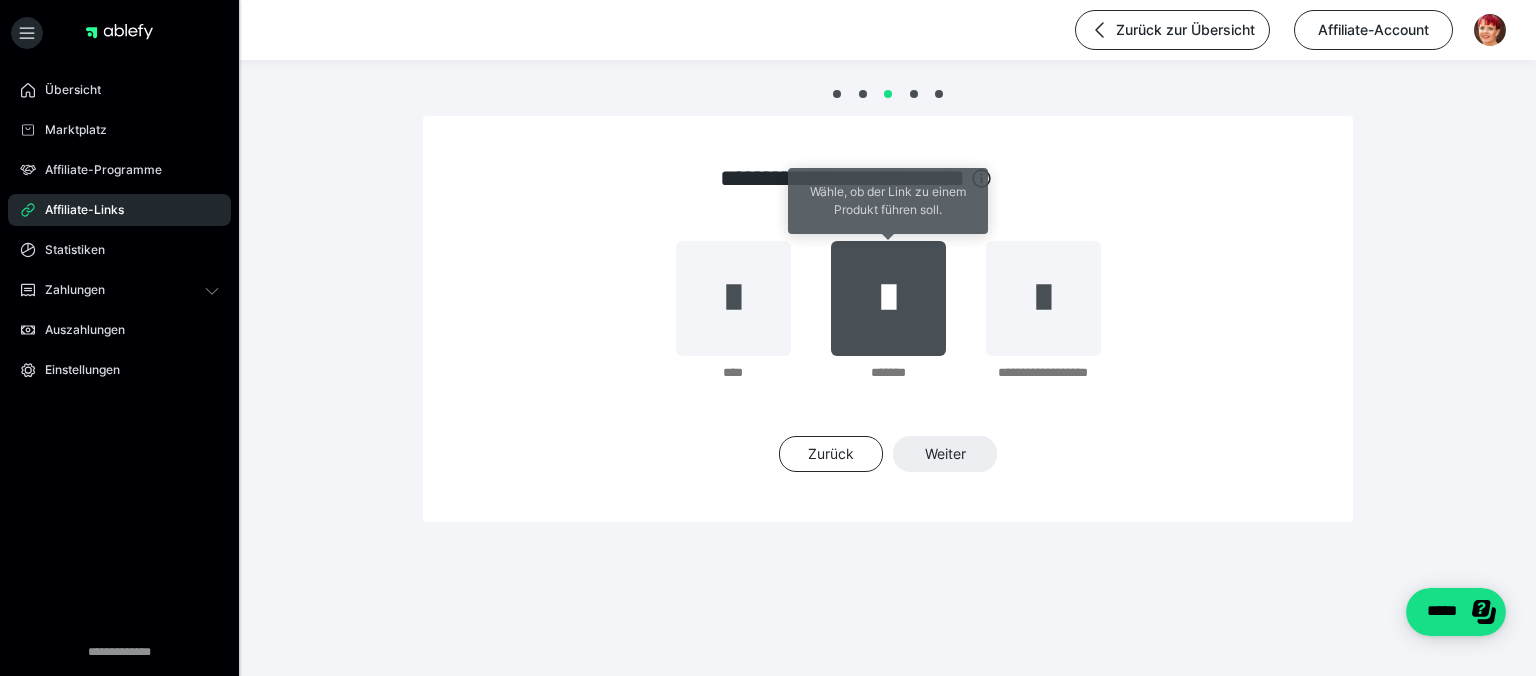 click at bounding box center (888, 298) 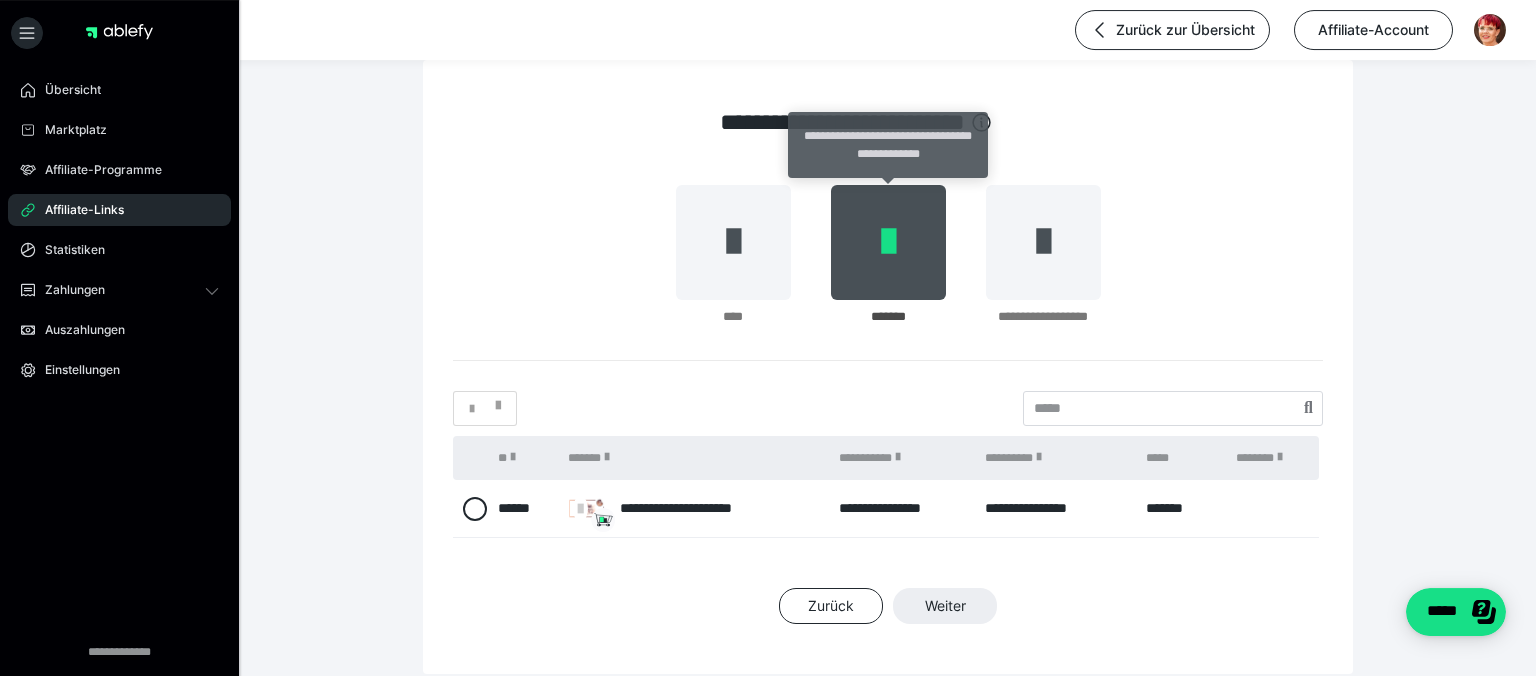 scroll, scrollTop: 58, scrollLeft: 0, axis: vertical 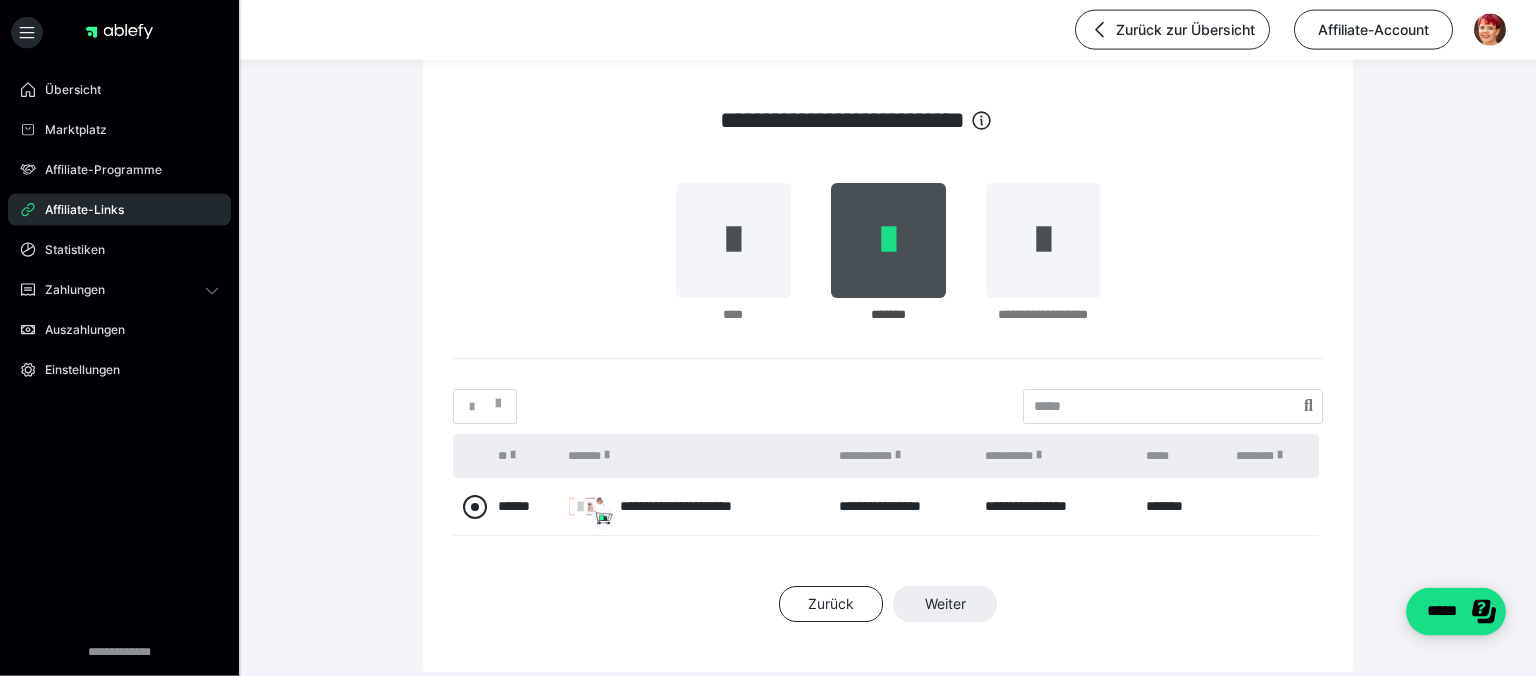 click at bounding box center [475, 507] 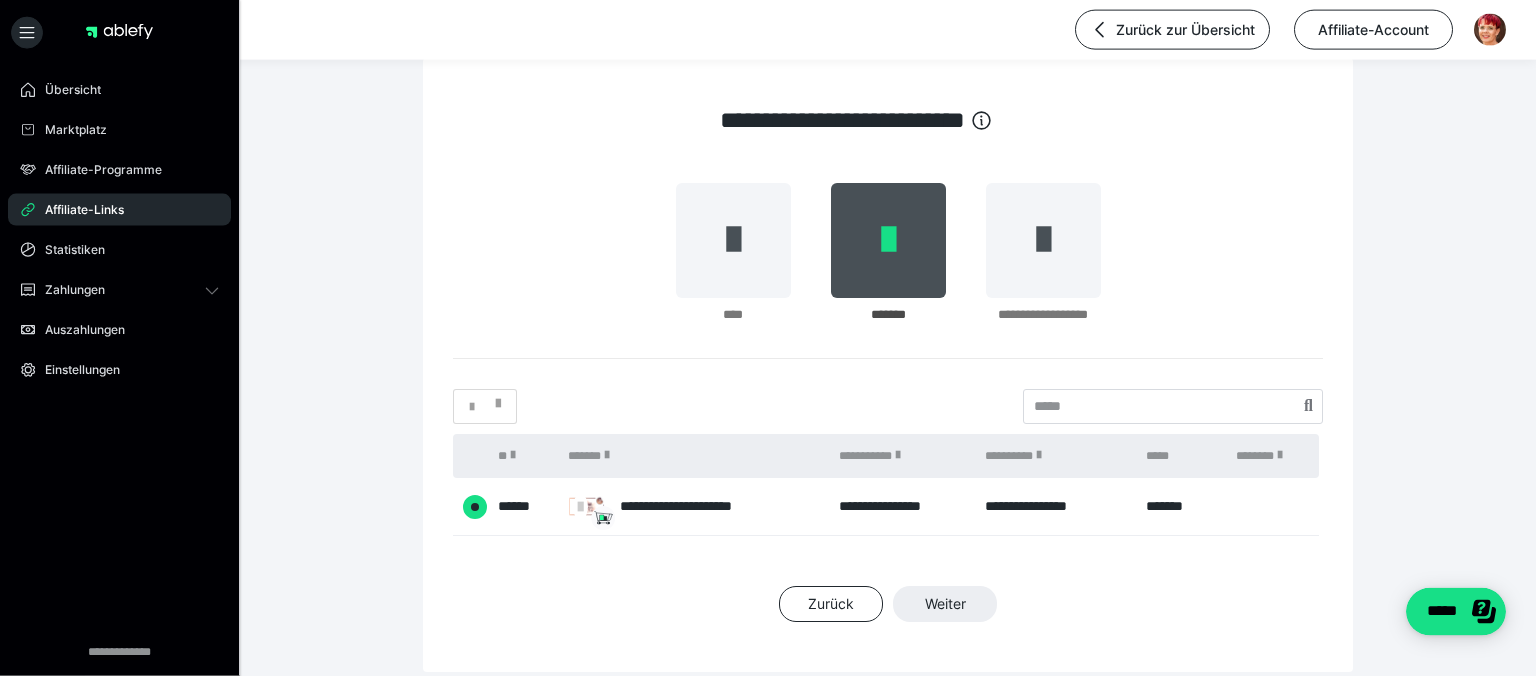 radio on "****" 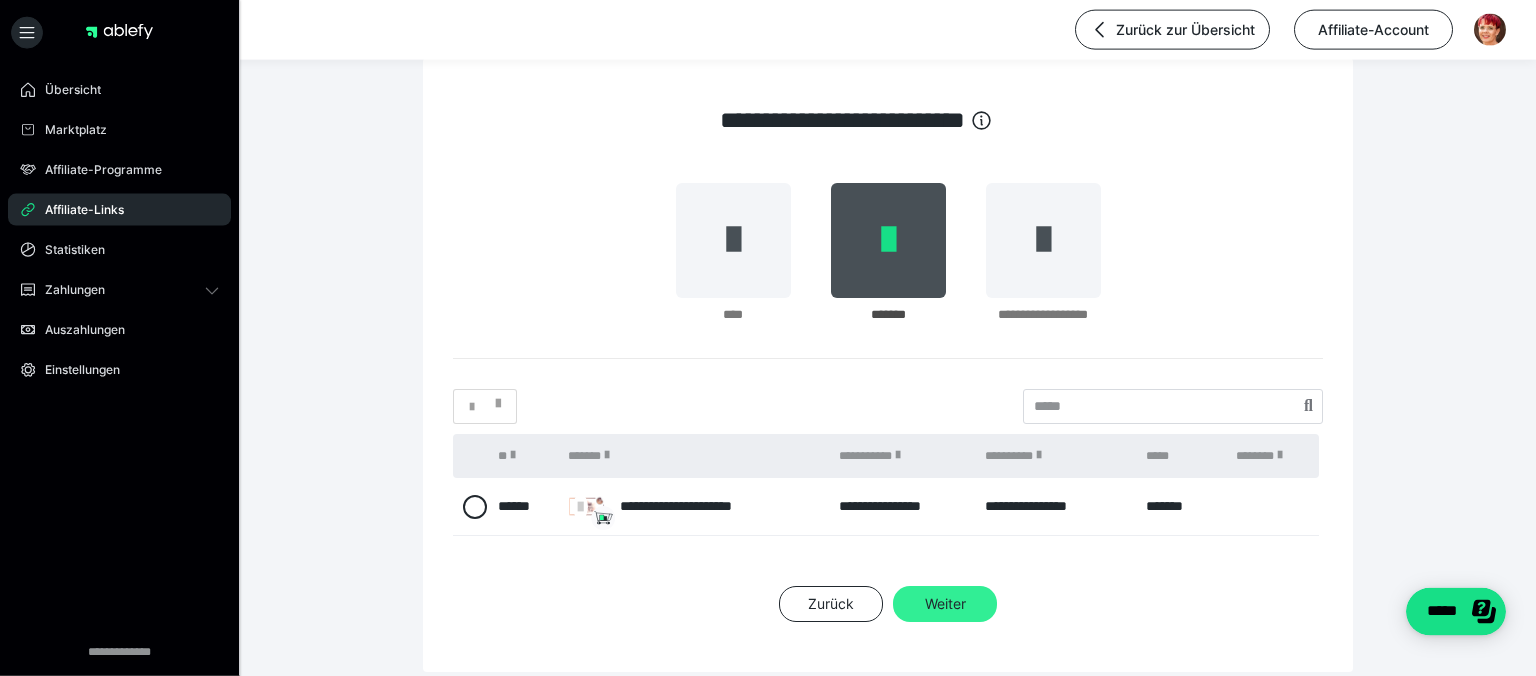 click on "Weiter" at bounding box center [945, 604] 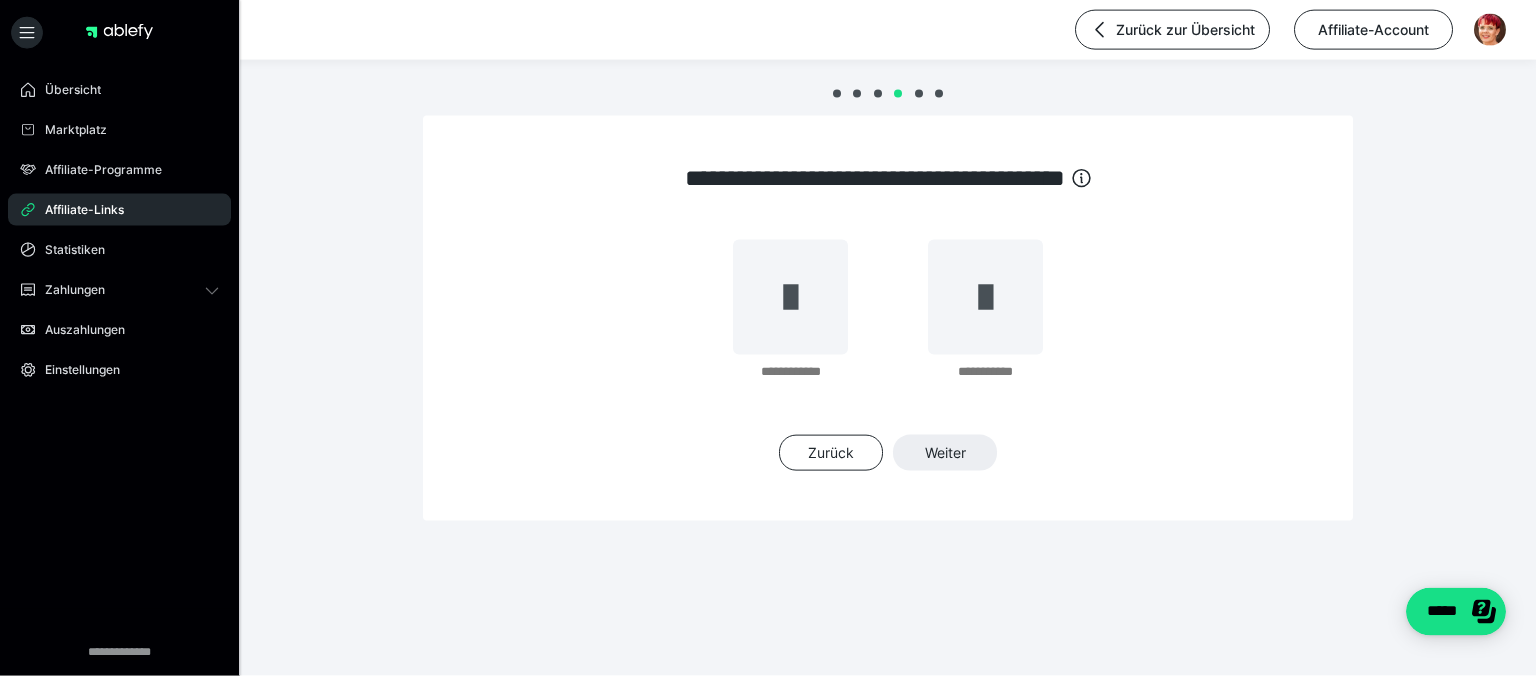 scroll, scrollTop: 0, scrollLeft: 0, axis: both 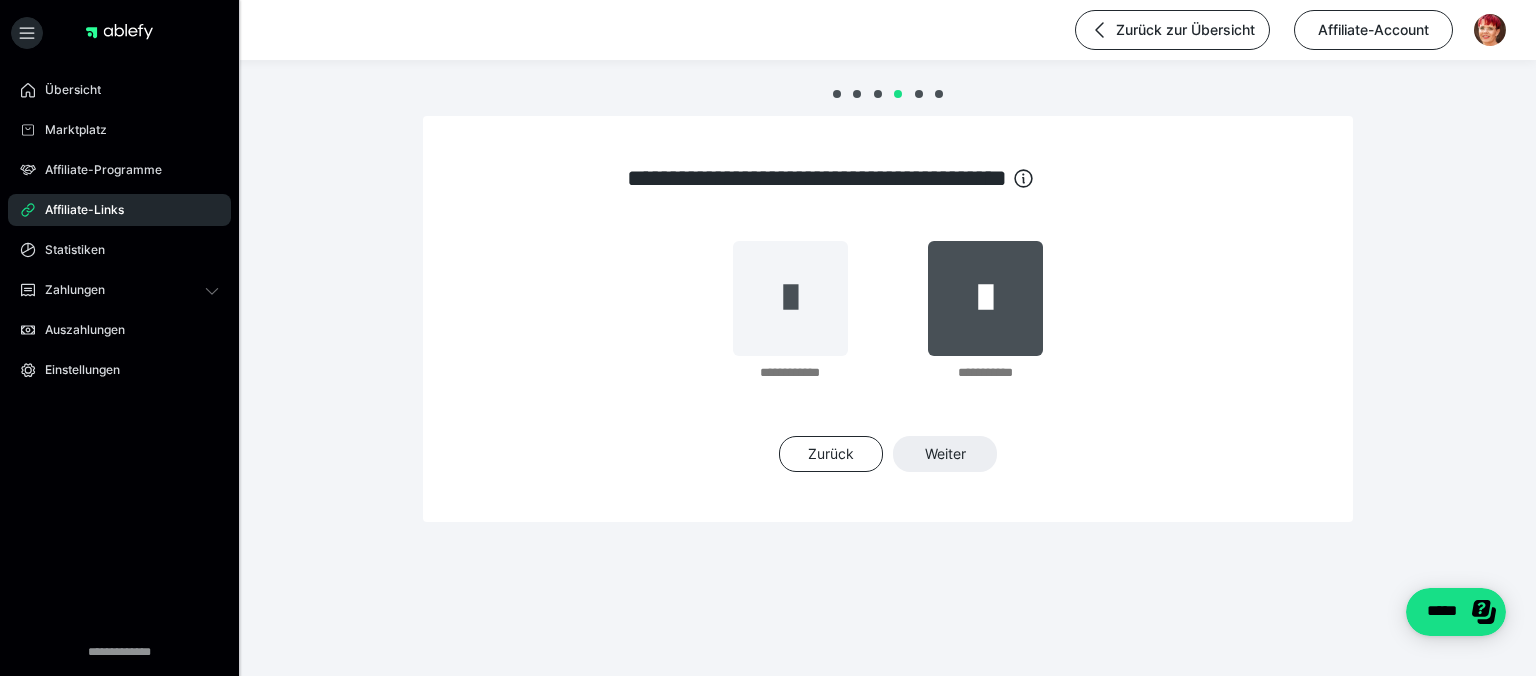 click at bounding box center (985, 298) 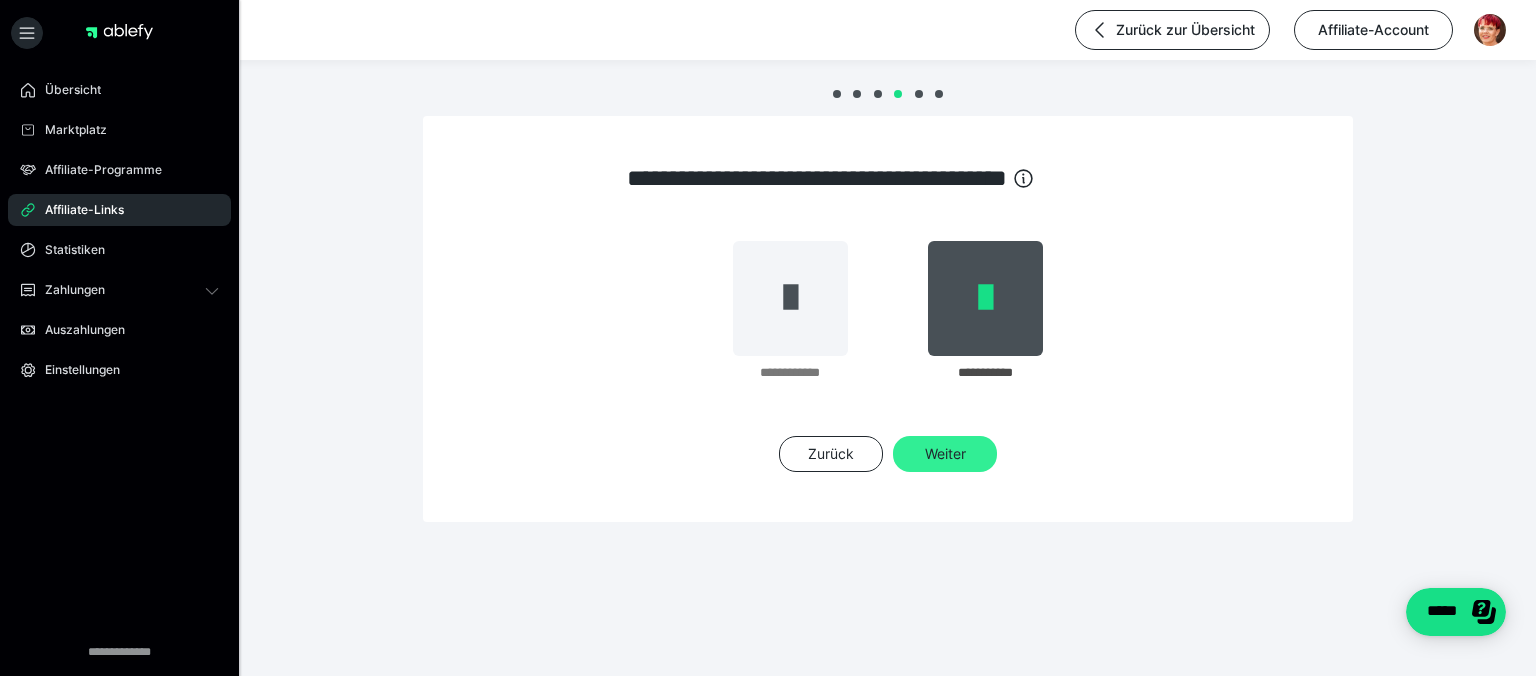 click on "Weiter" at bounding box center [945, 454] 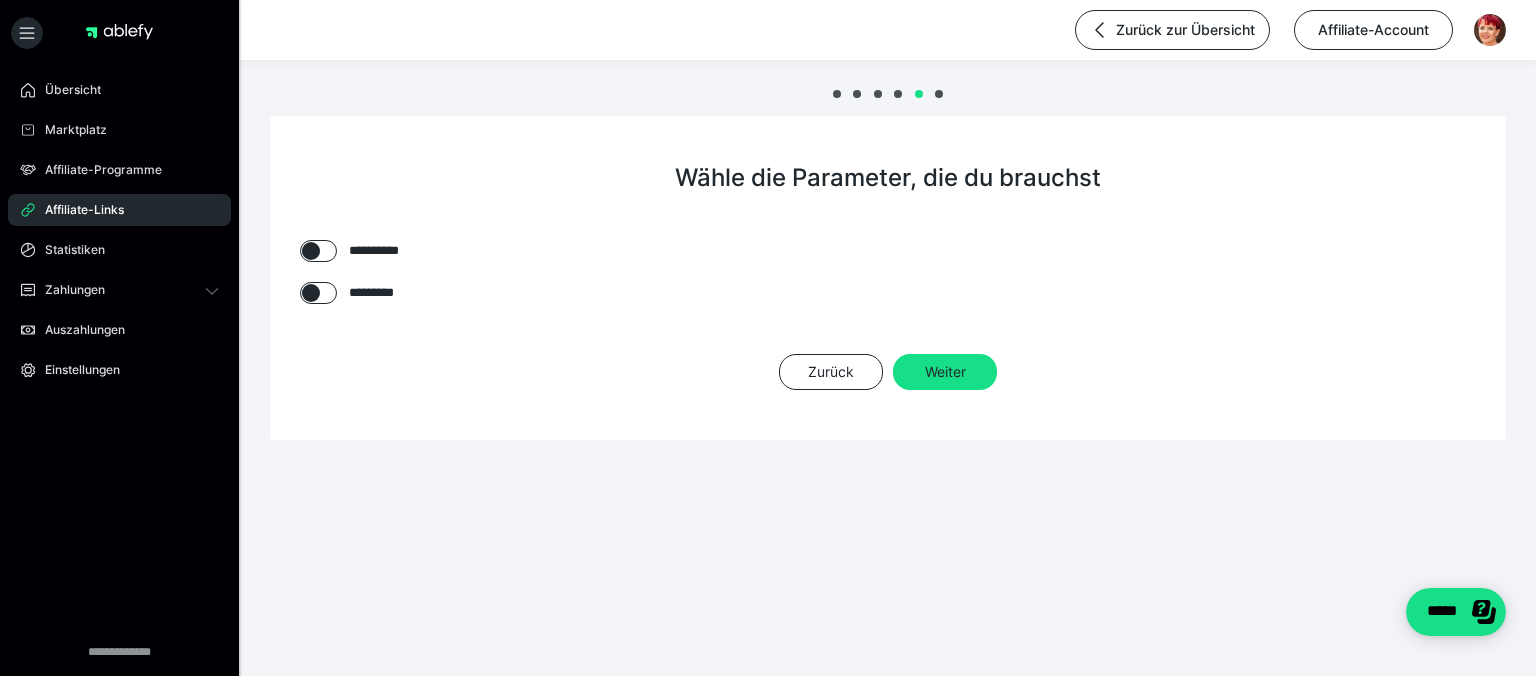 click at bounding box center [311, 251] 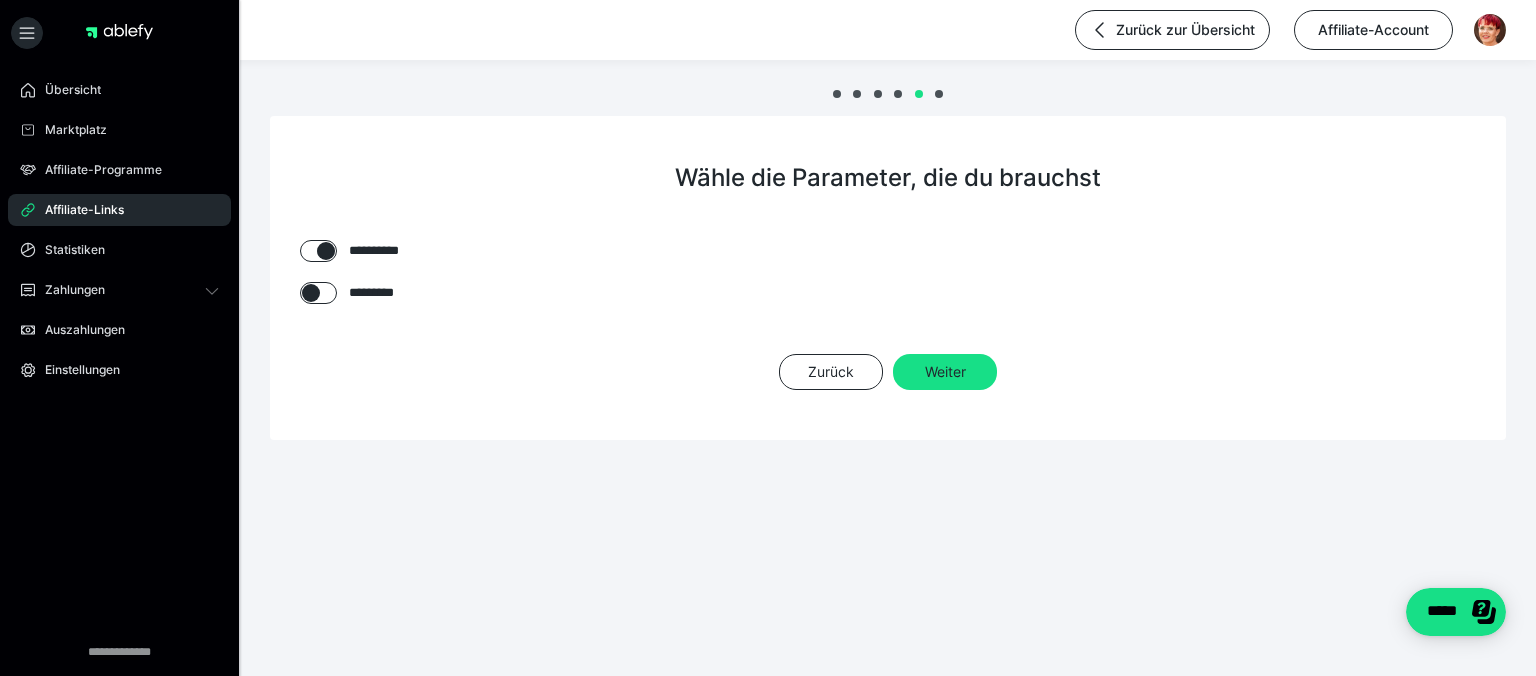 checkbox on "****" 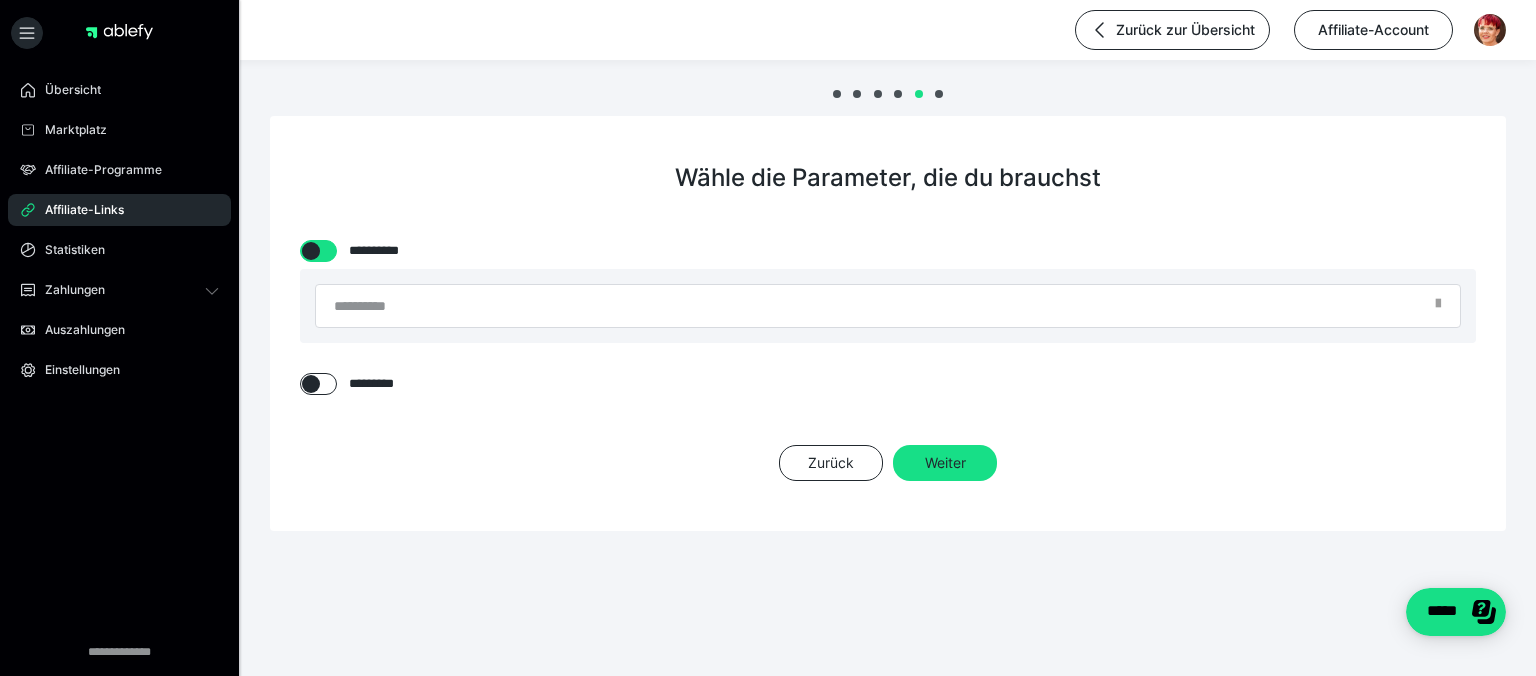 click on "**********" at bounding box center (888, 317) 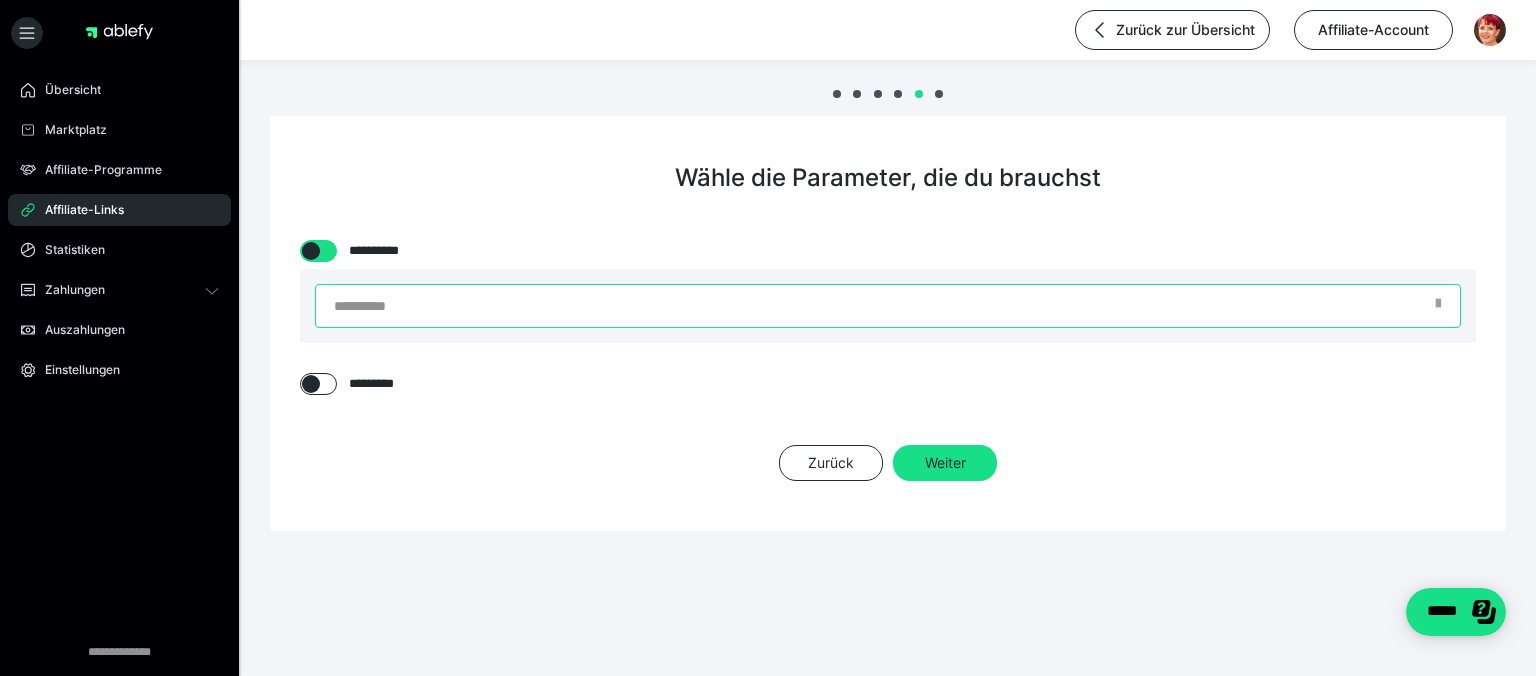 click at bounding box center (888, 306) 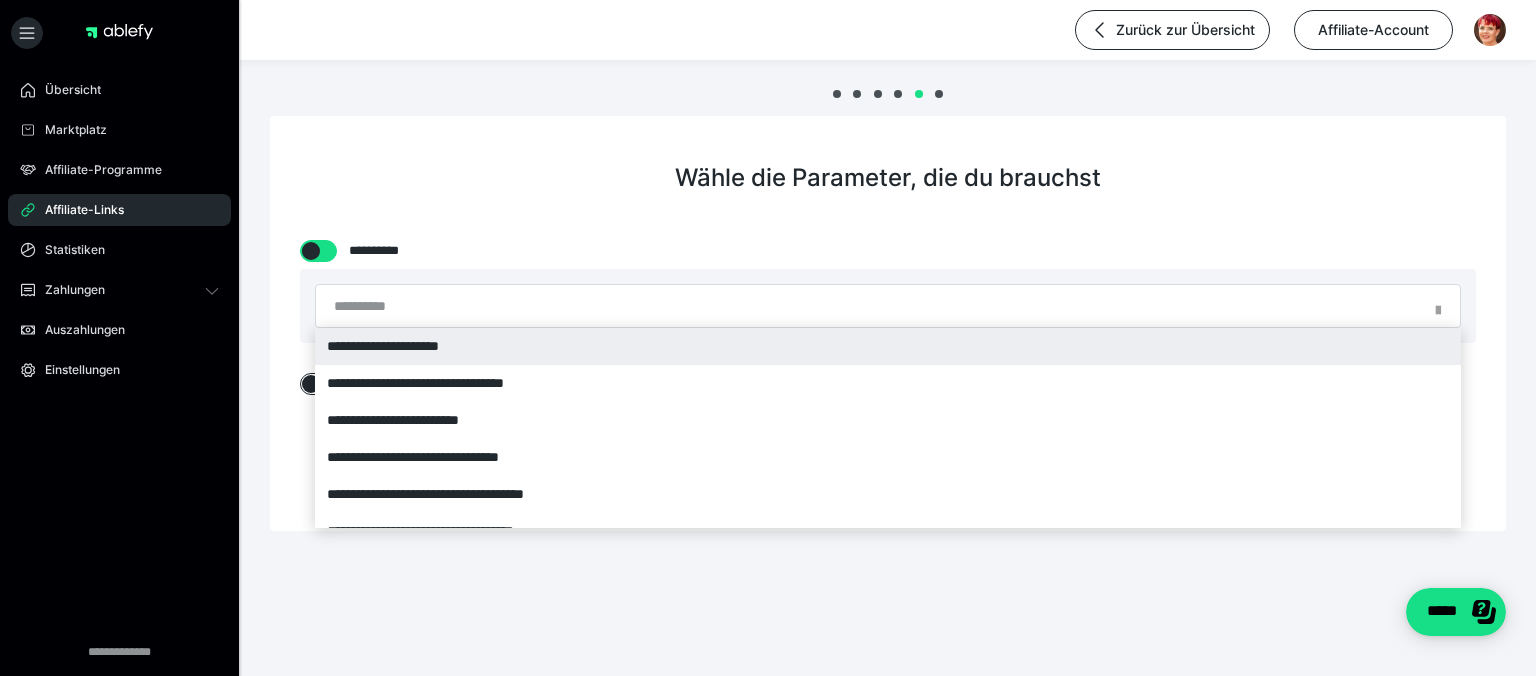 click on "**********" at bounding box center (888, 346) 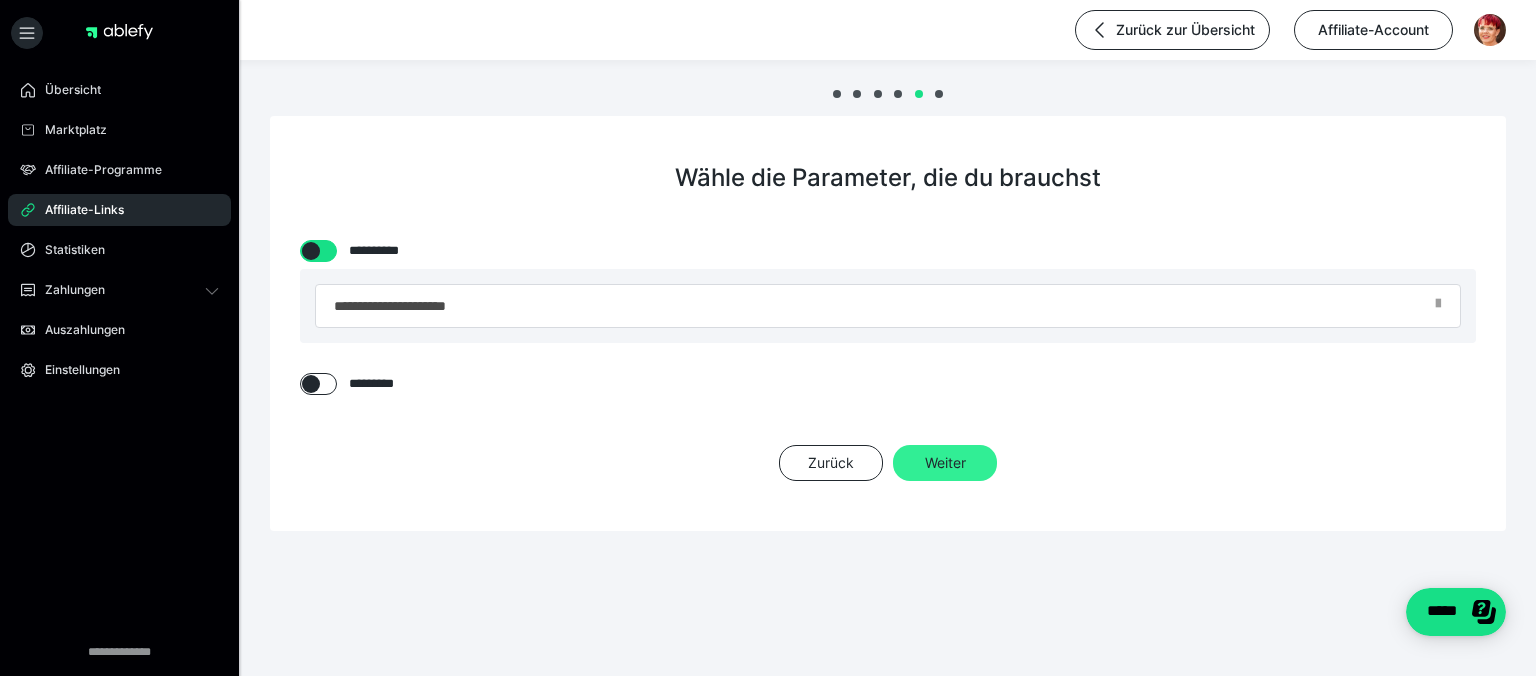 click on "Weiter" at bounding box center (945, 463) 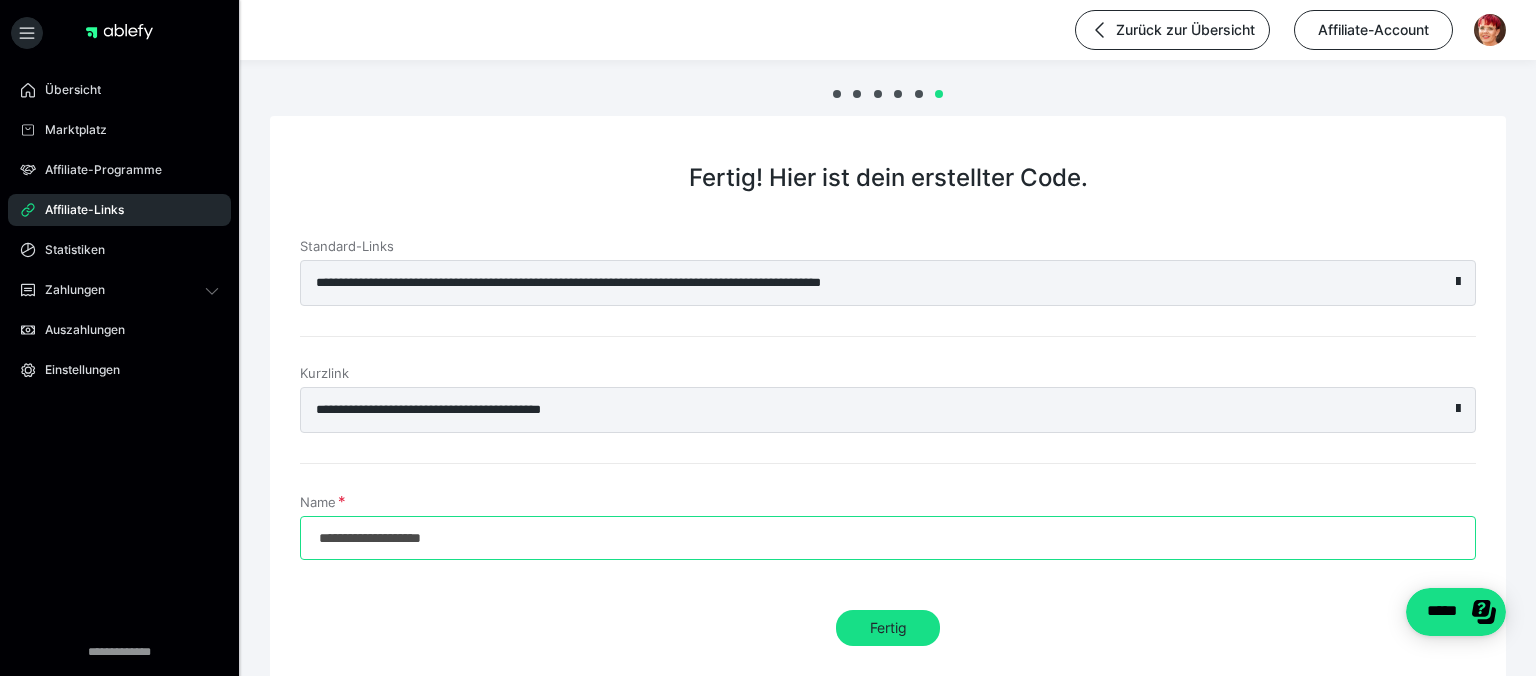 click on "**********" at bounding box center [888, 538] 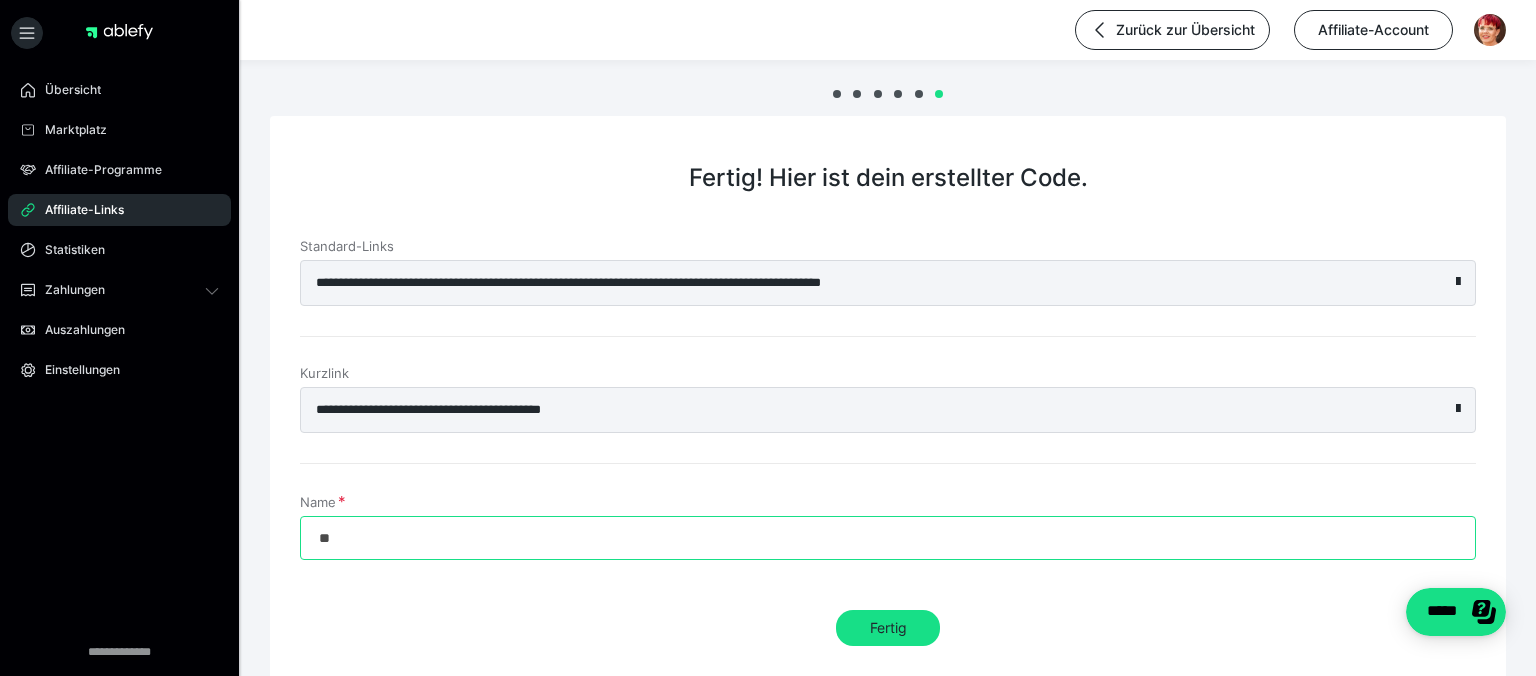 type on "*" 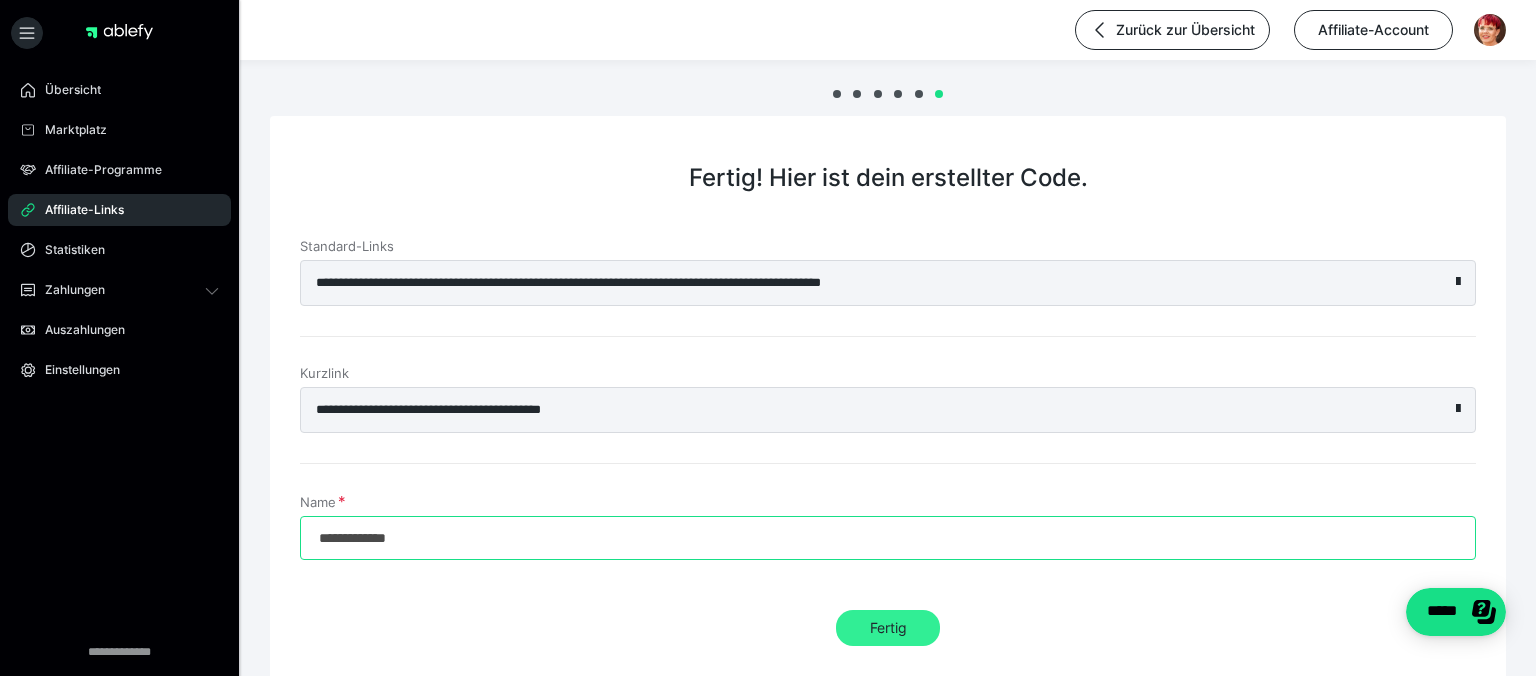 type on "**********" 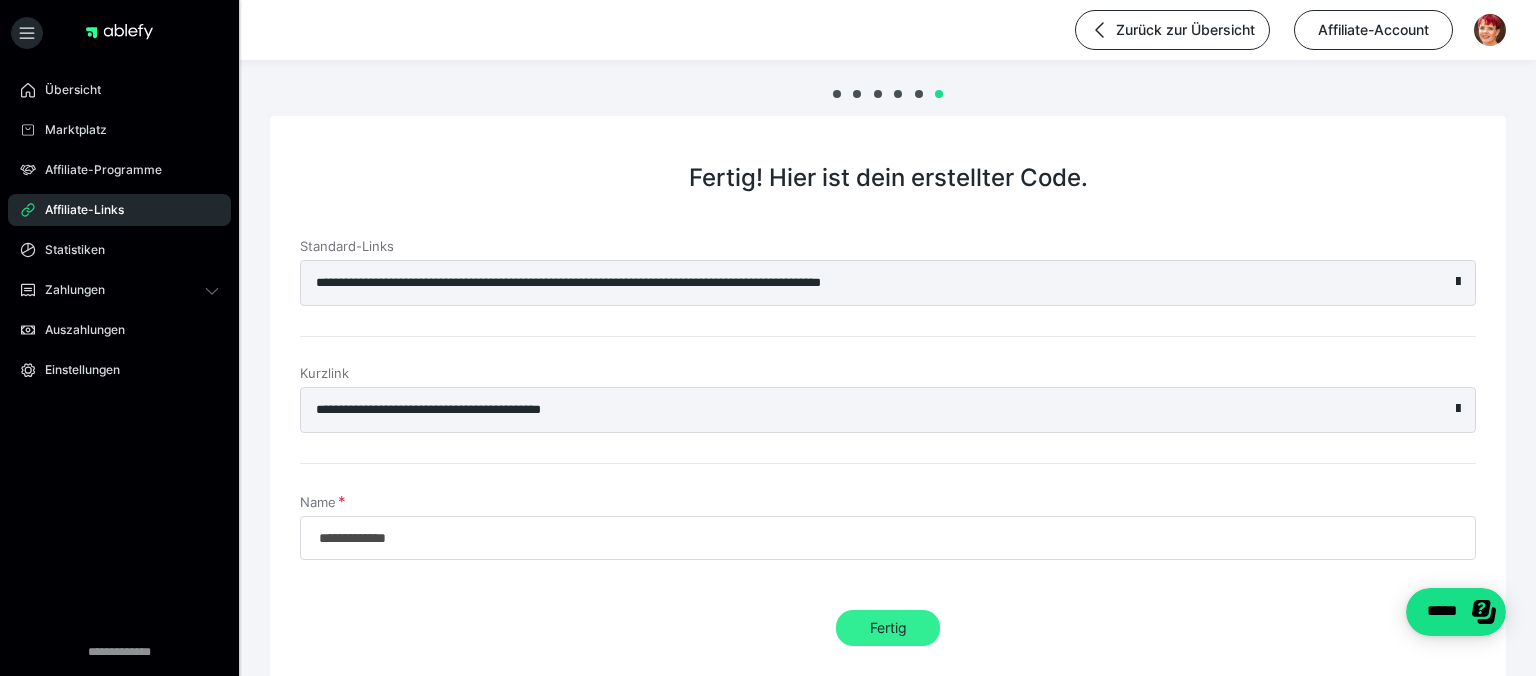 click on "Fertig" at bounding box center (888, 628) 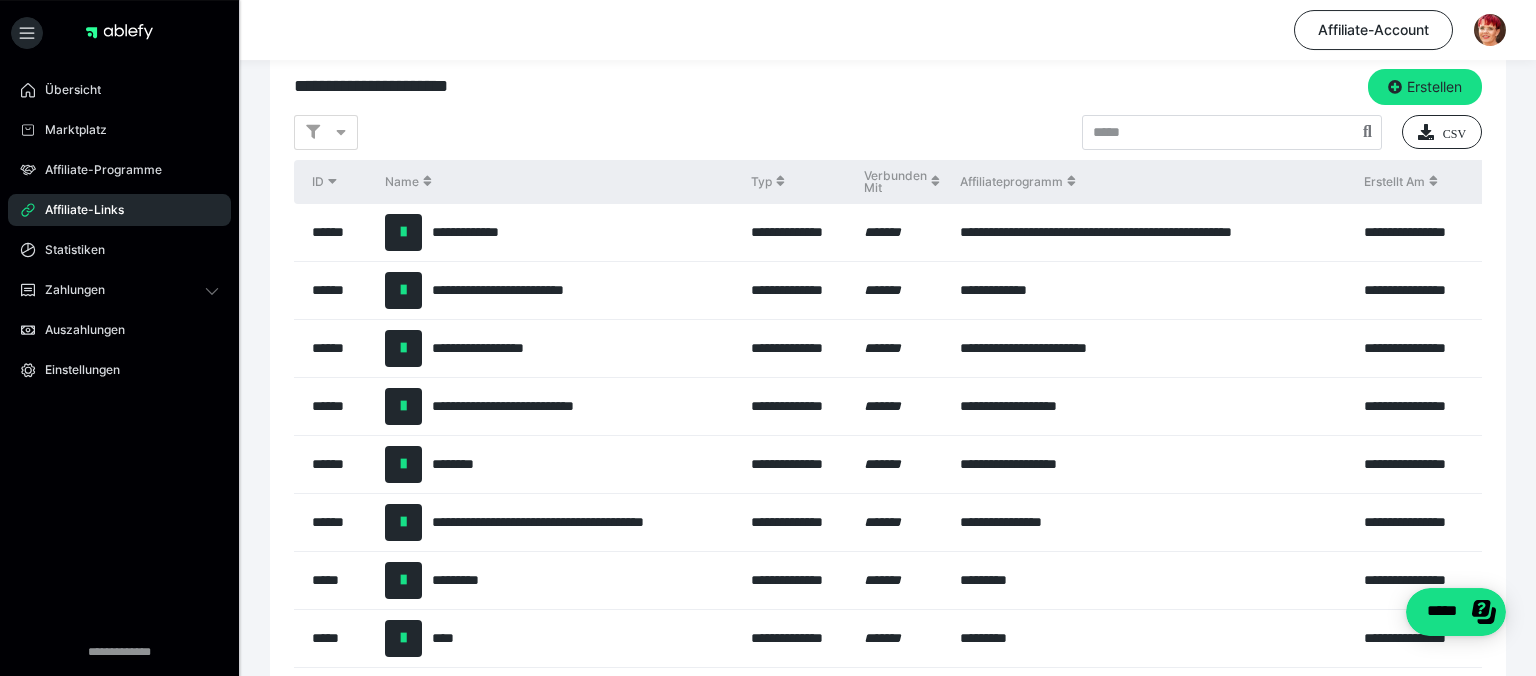 scroll, scrollTop: 183, scrollLeft: 0, axis: vertical 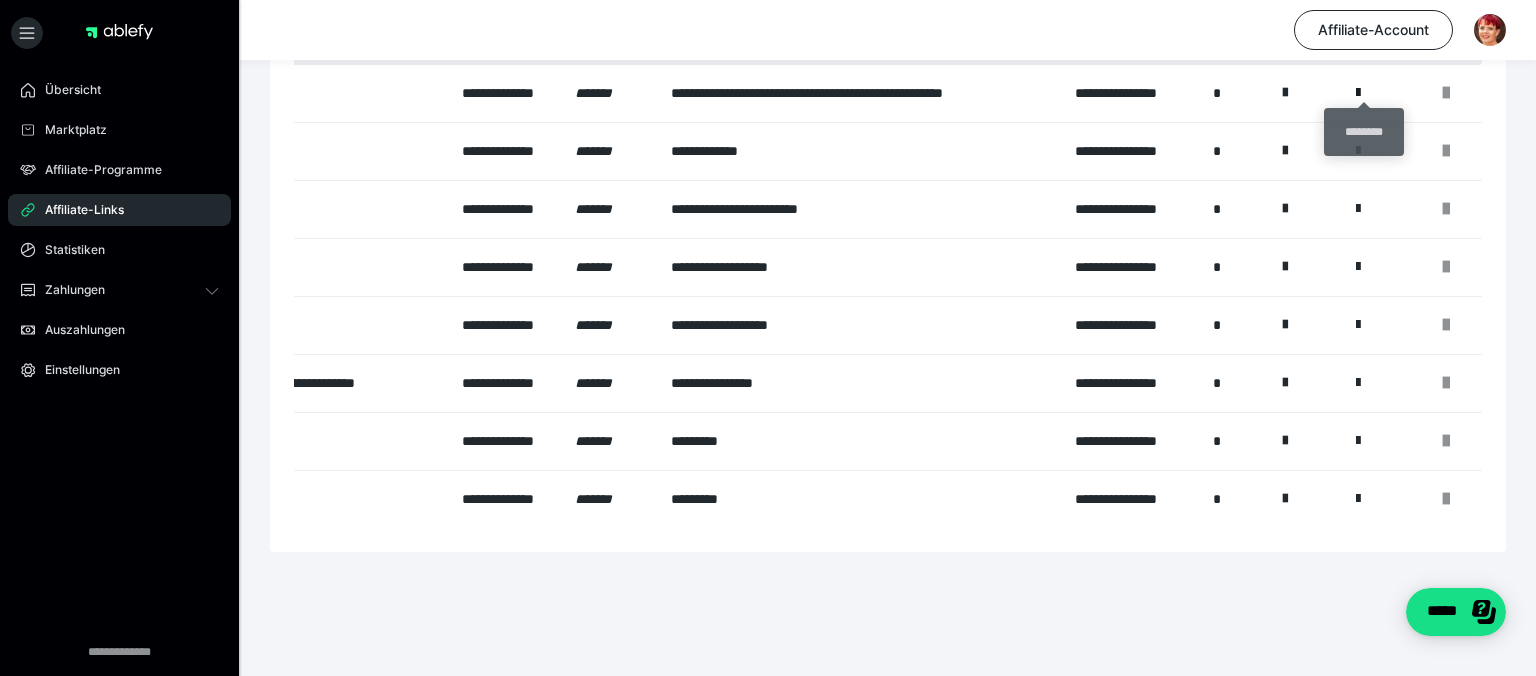 click at bounding box center [1358, 93] 